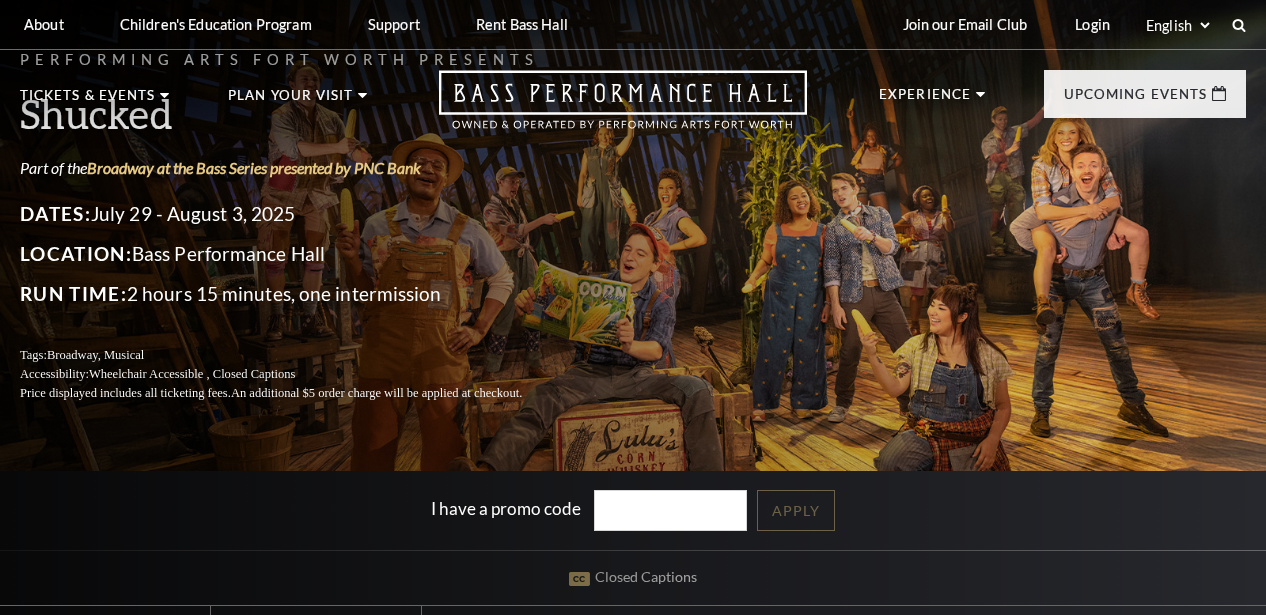 scroll, scrollTop: 0, scrollLeft: 0, axis: both 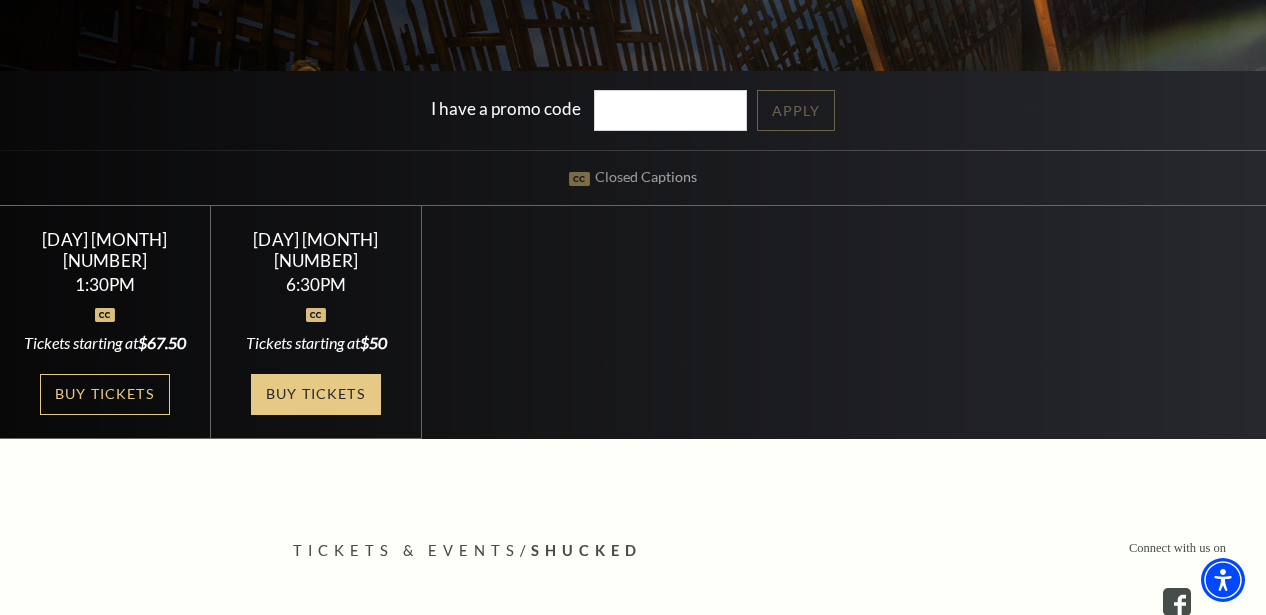 click on "Buy Tickets" at bounding box center [316, 394] 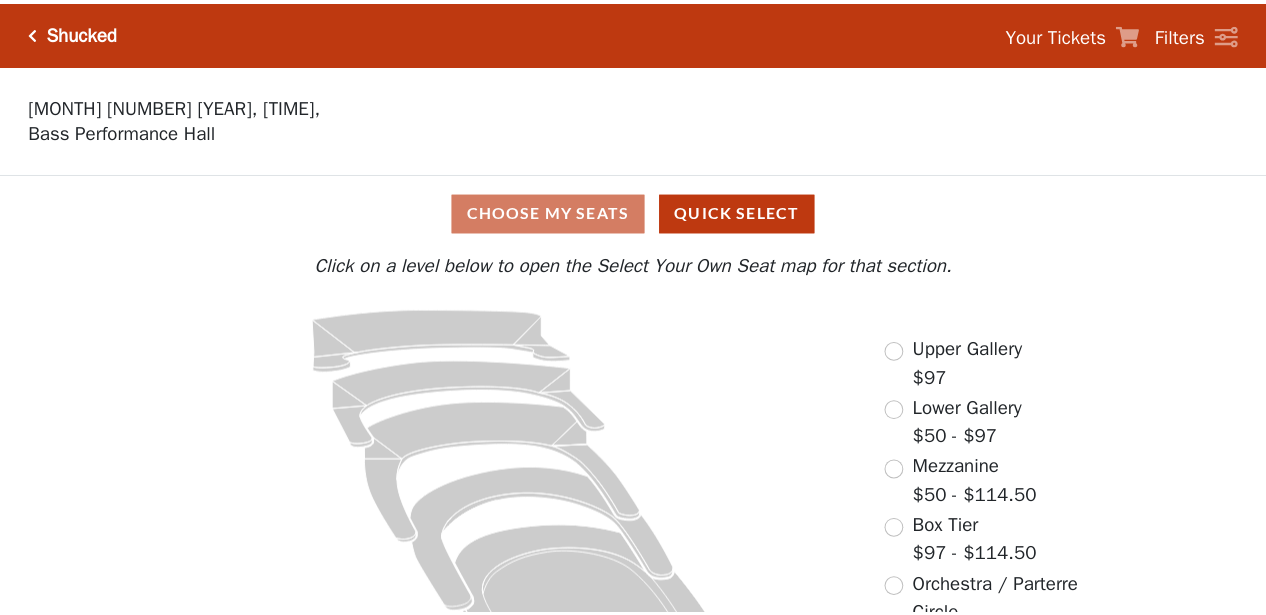 scroll, scrollTop: 0, scrollLeft: 0, axis: both 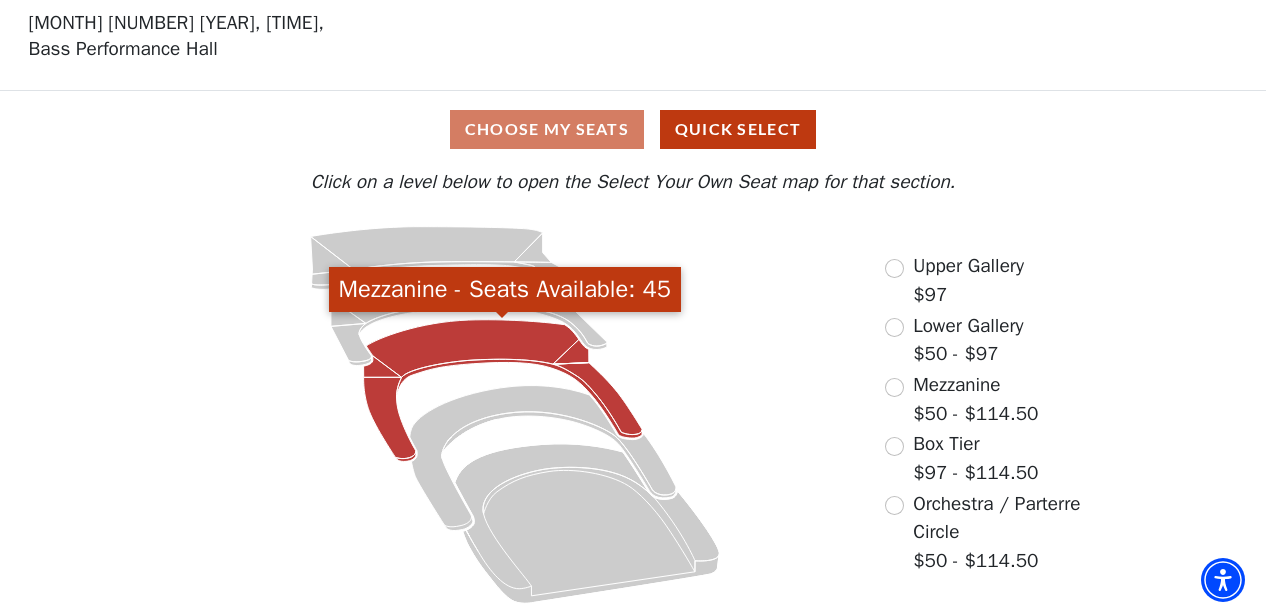 click 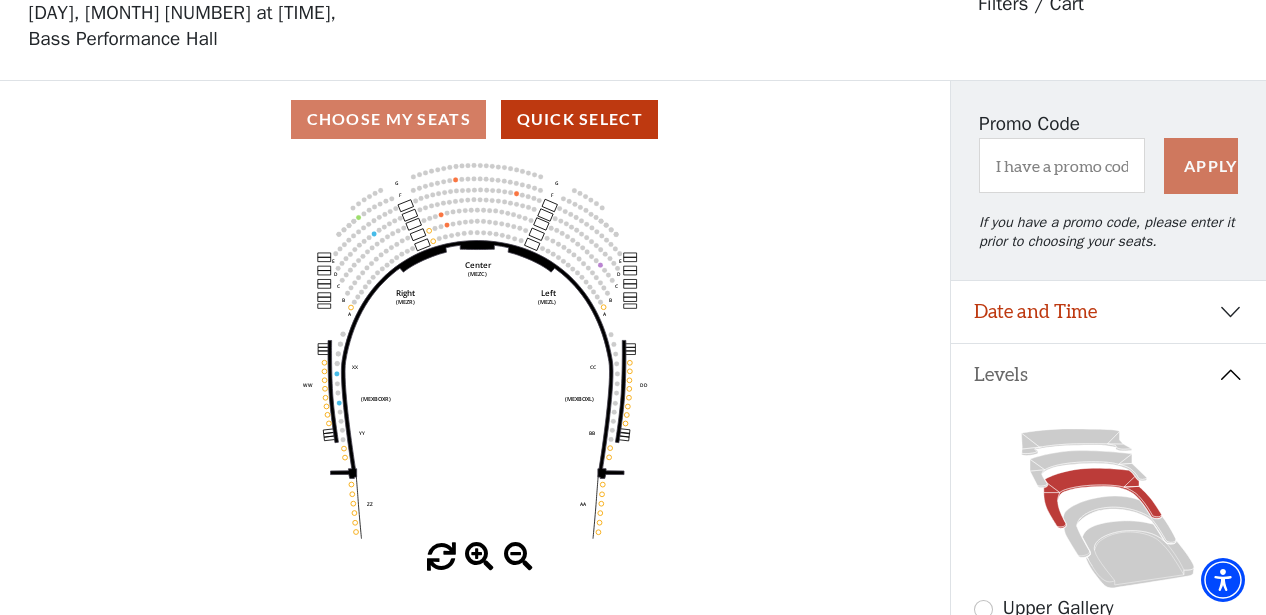 scroll, scrollTop: 193, scrollLeft: 0, axis: vertical 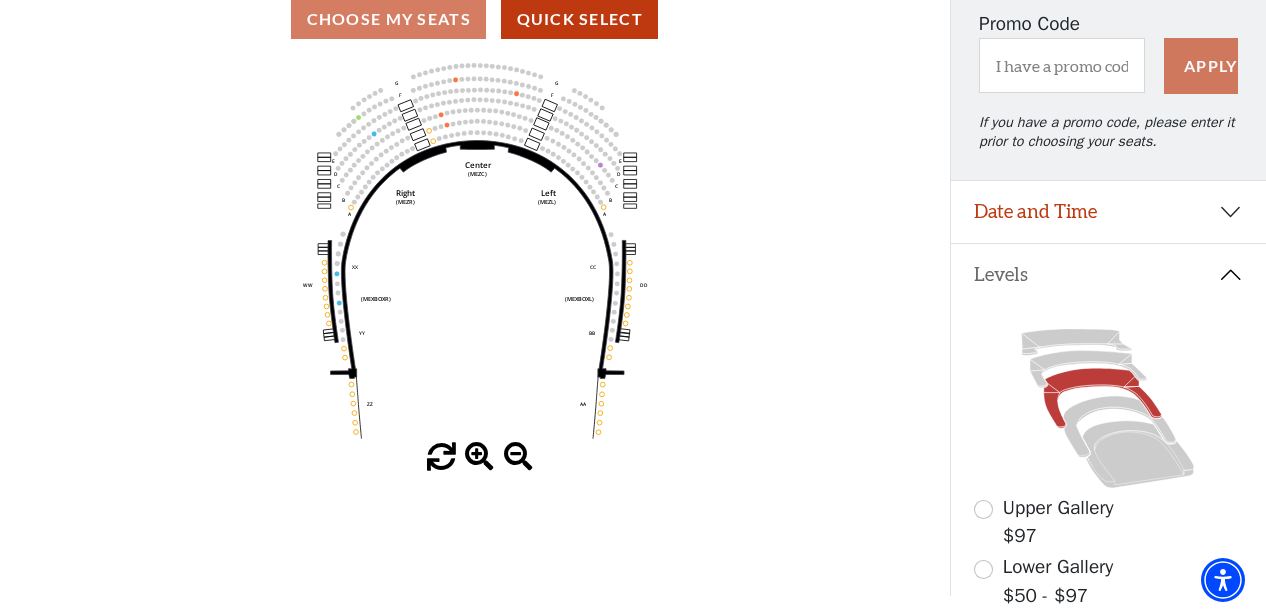 click at bounding box center [479, 457] 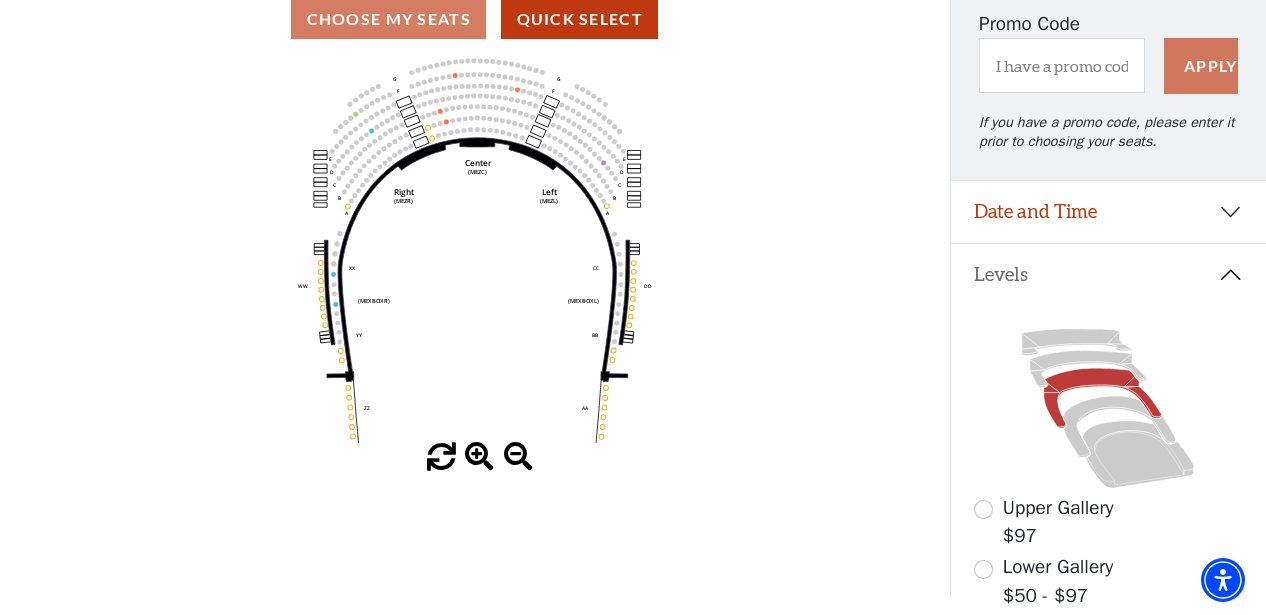 click at bounding box center [479, 457] 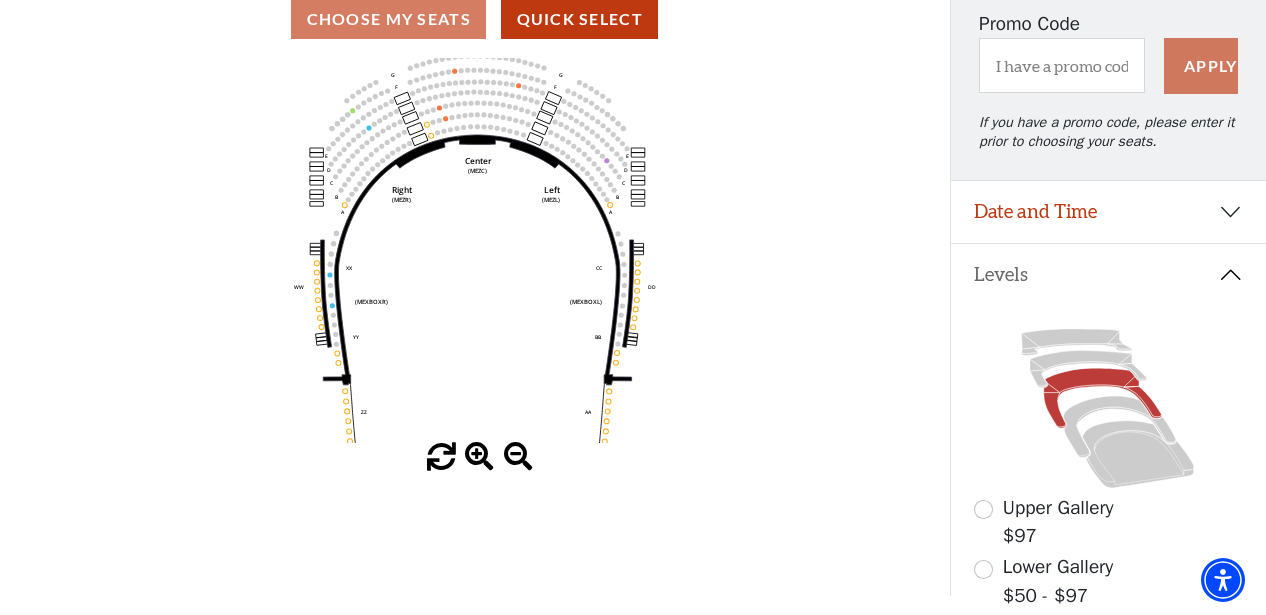 click at bounding box center [479, 457] 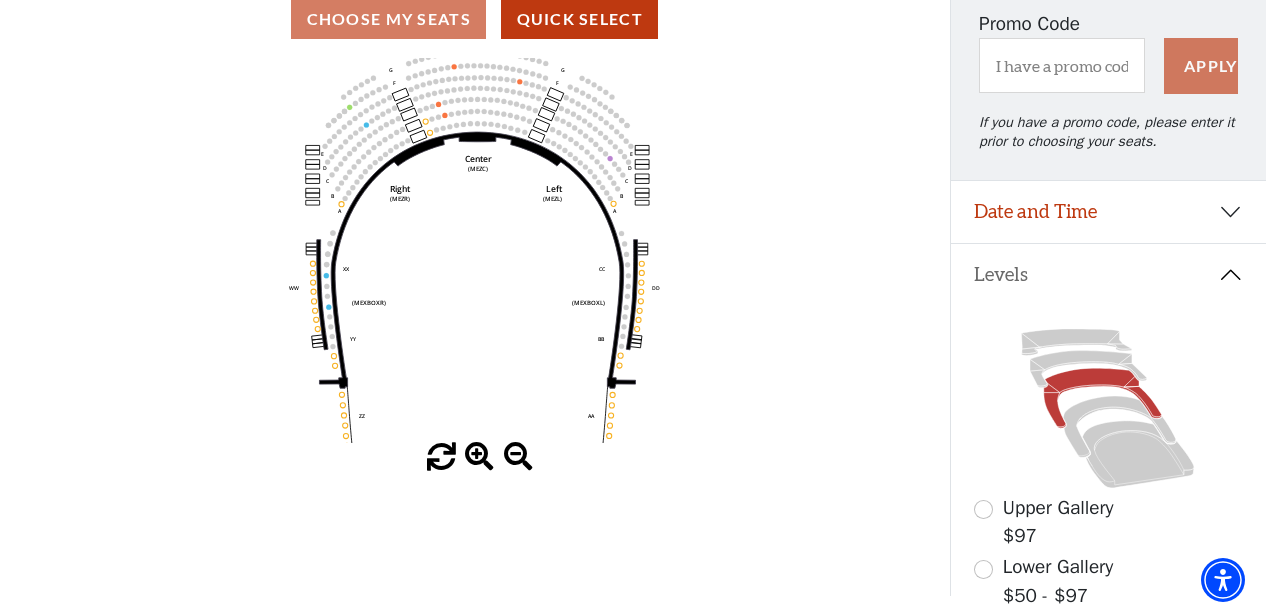 click at bounding box center (479, 457) 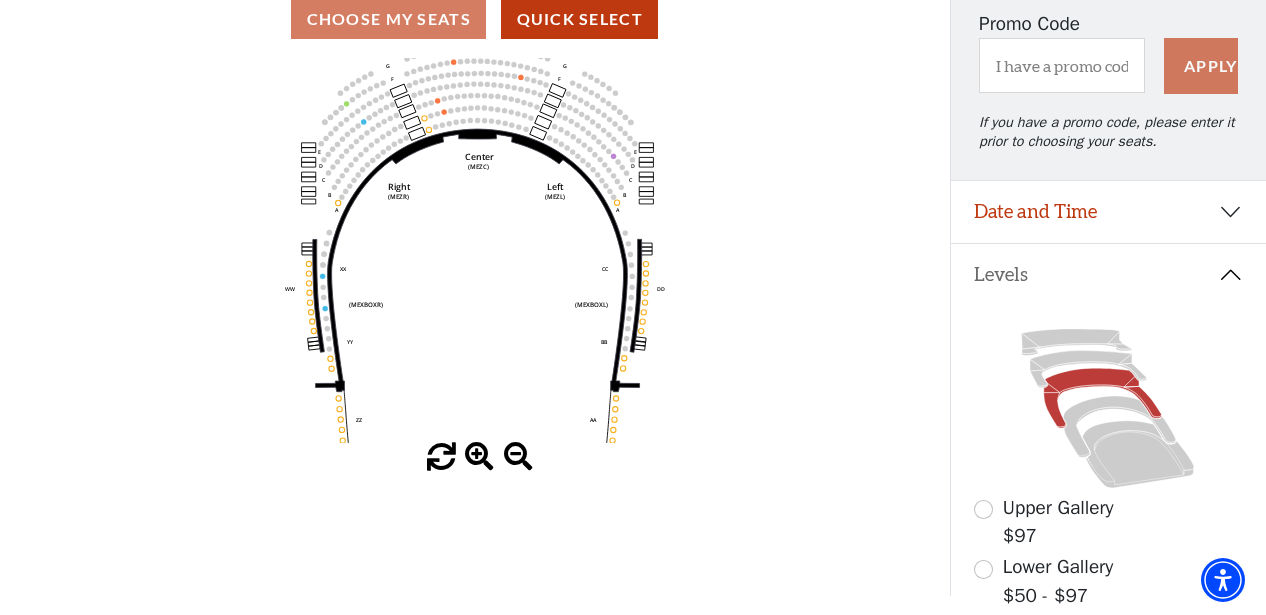 click at bounding box center [479, 457] 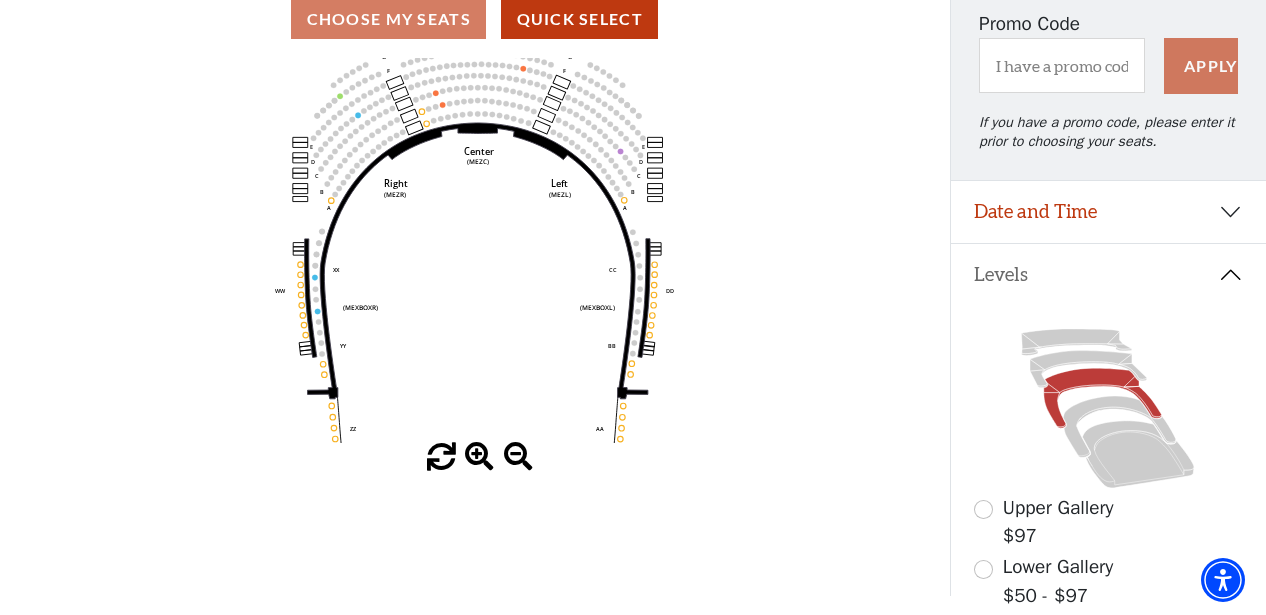 click at bounding box center (479, 457) 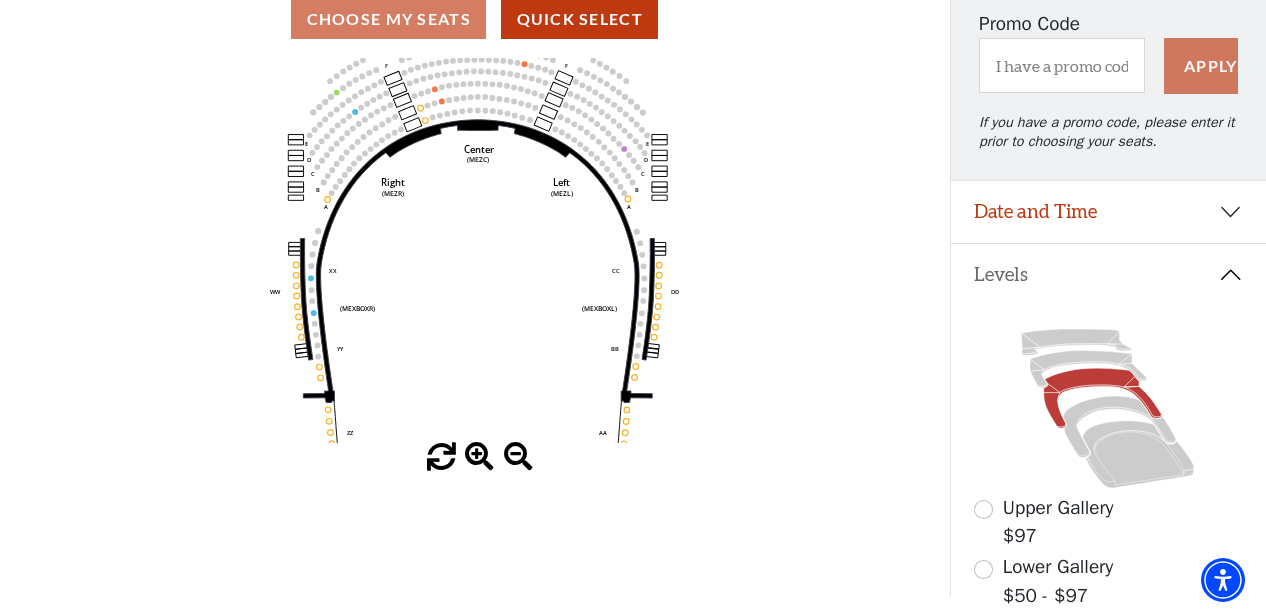 click at bounding box center [479, 457] 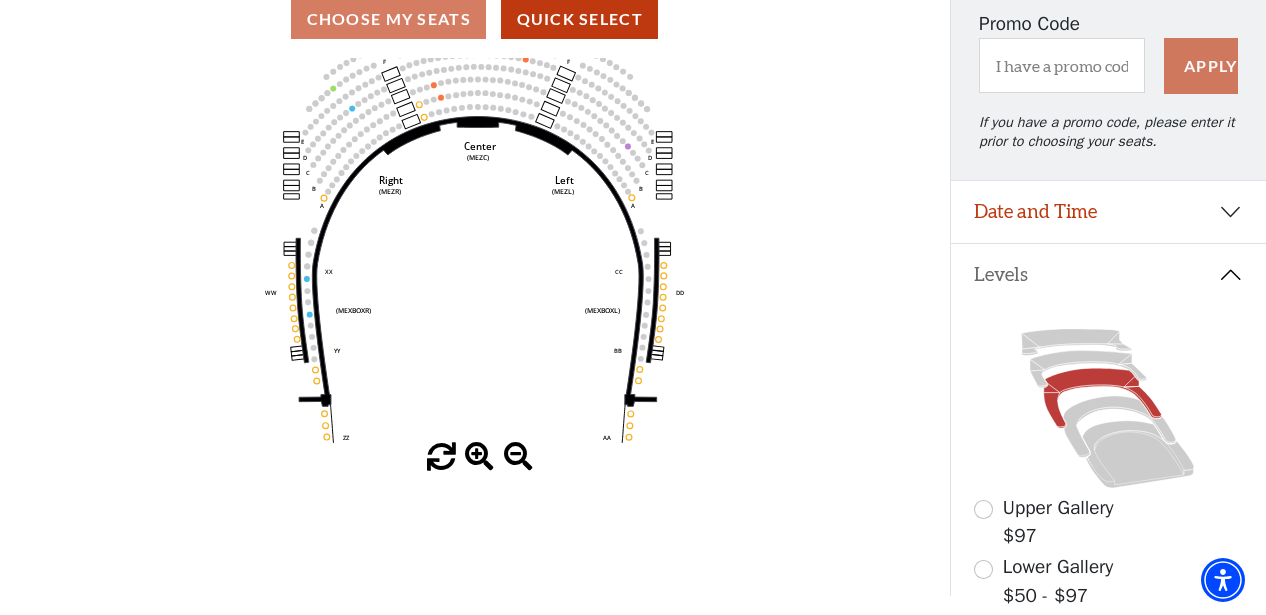 click at bounding box center (479, 457) 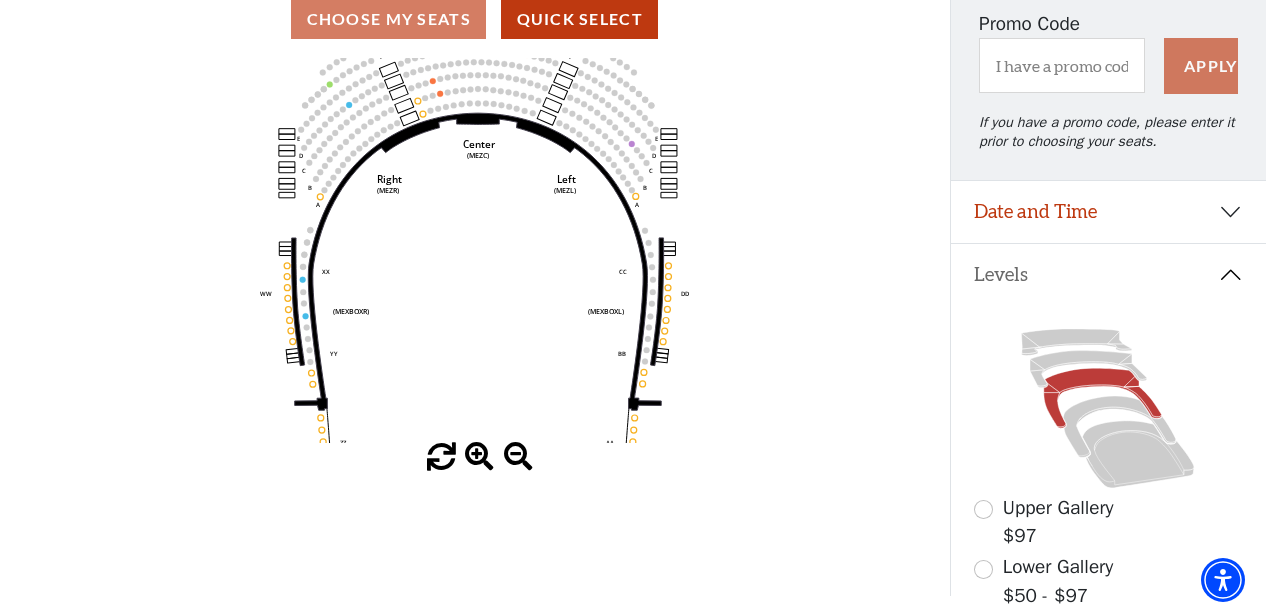 click at bounding box center (479, 457) 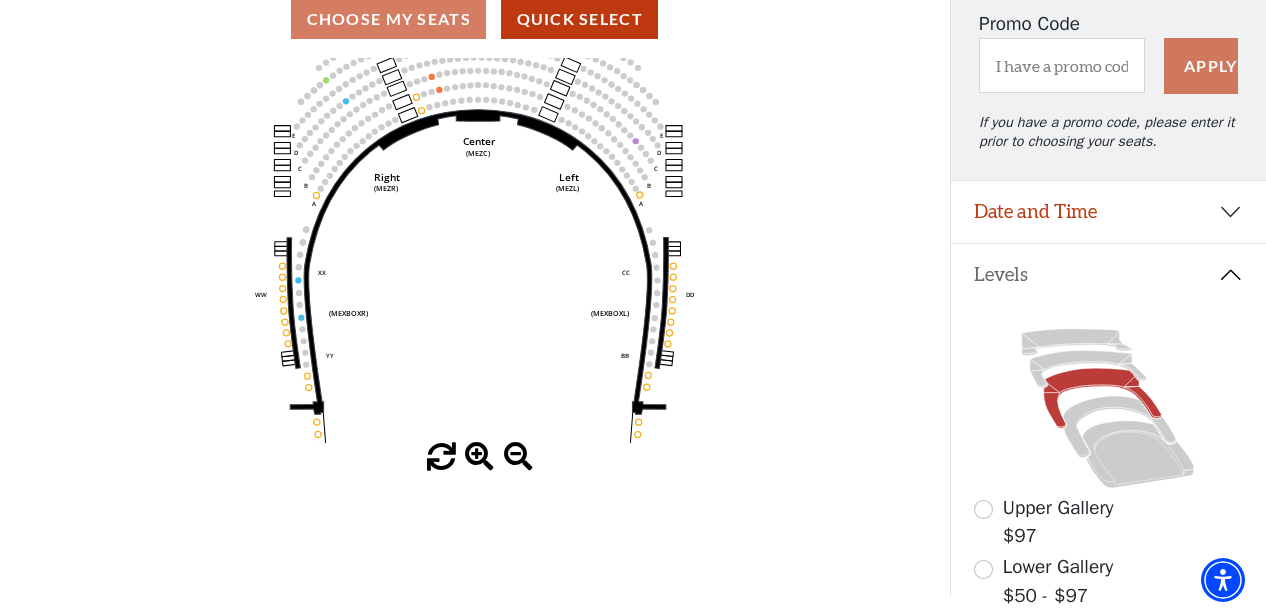 click at bounding box center (479, 457) 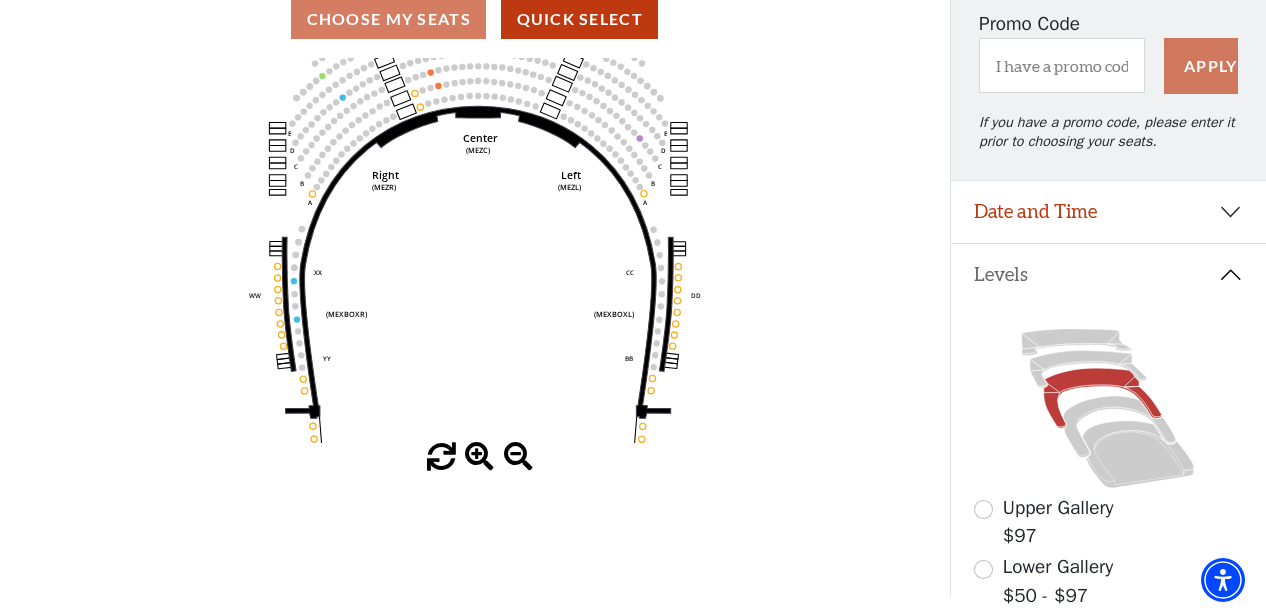 click at bounding box center [479, 457] 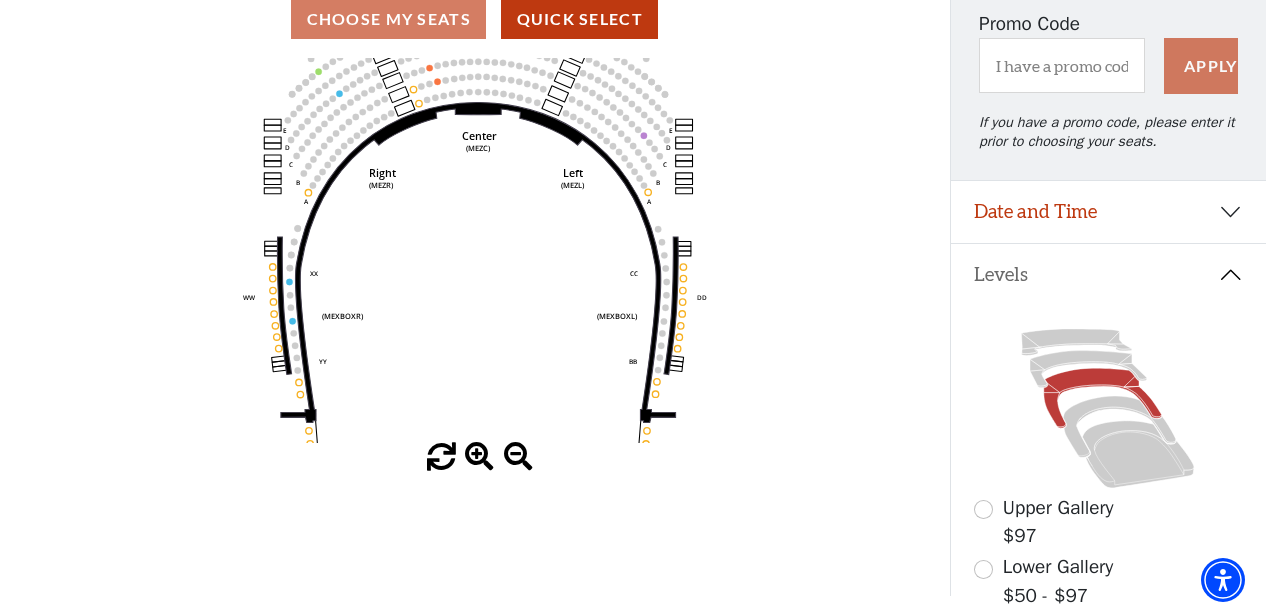 click at bounding box center (479, 457) 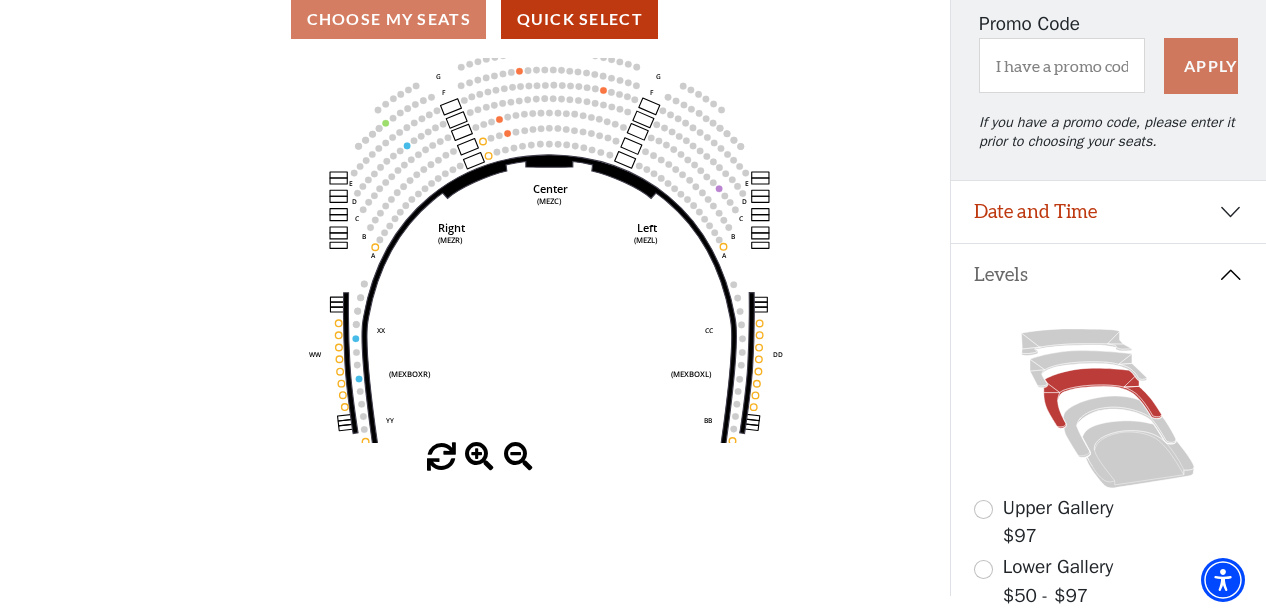 drag, startPoint x: 504, startPoint y: 309, endPoint x: 574, endPoint y: 361, distance: 87.20092 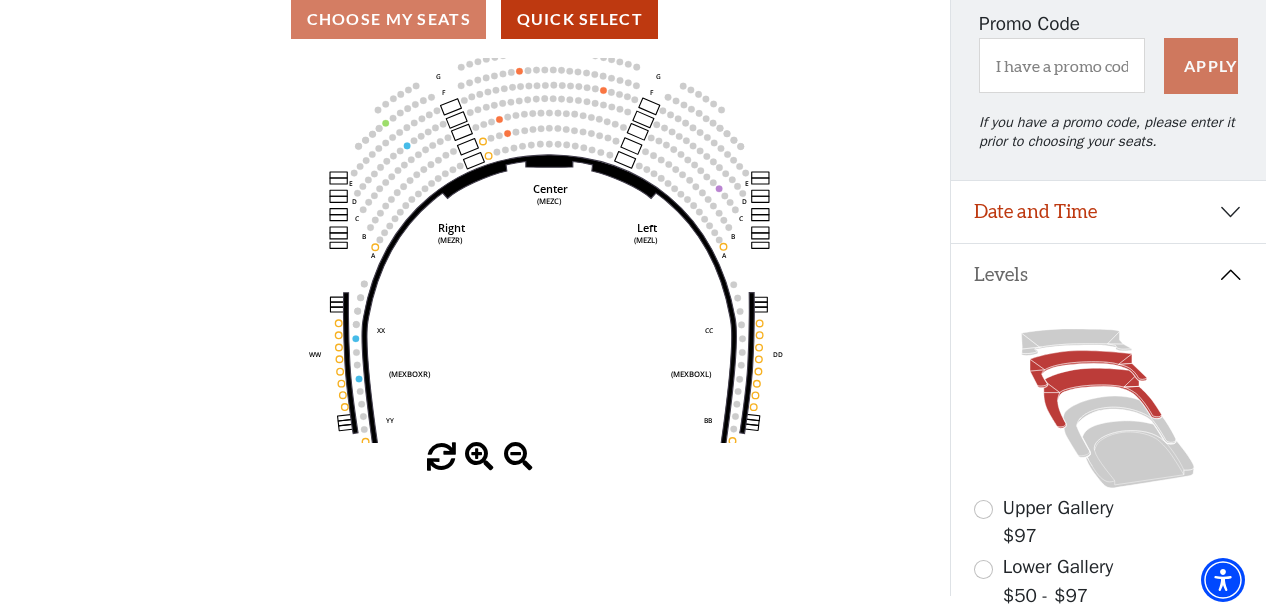 click 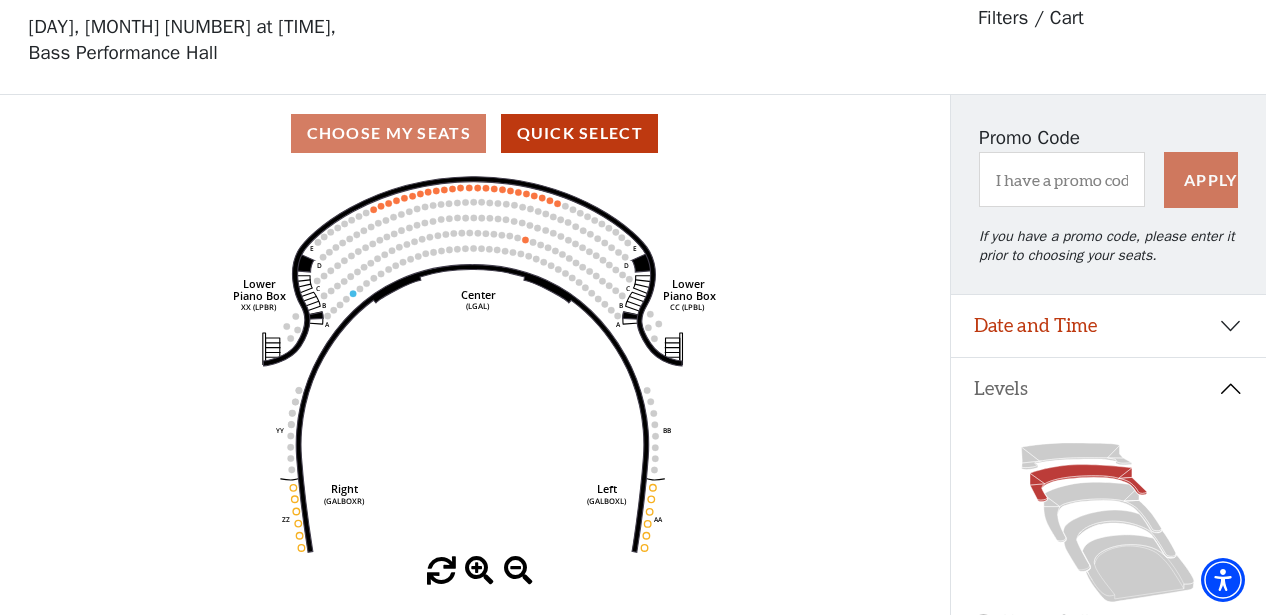 scroll, scrollTop: 93, scrollLeft: 0, axis: vertical 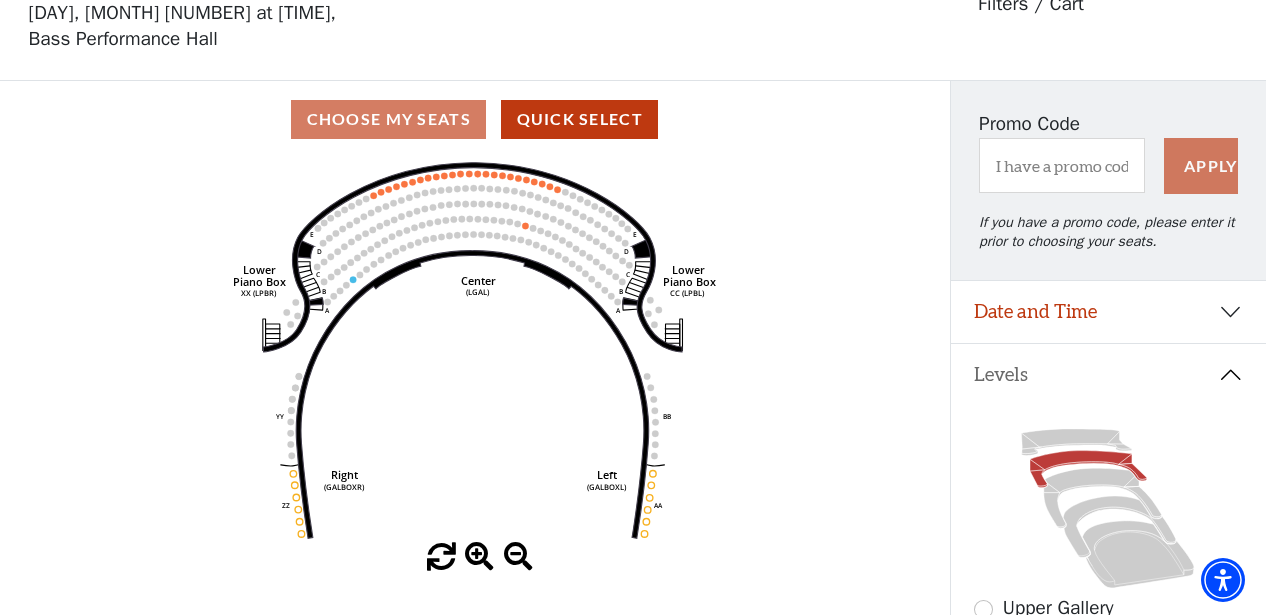 click at bounding box center (479, 557) 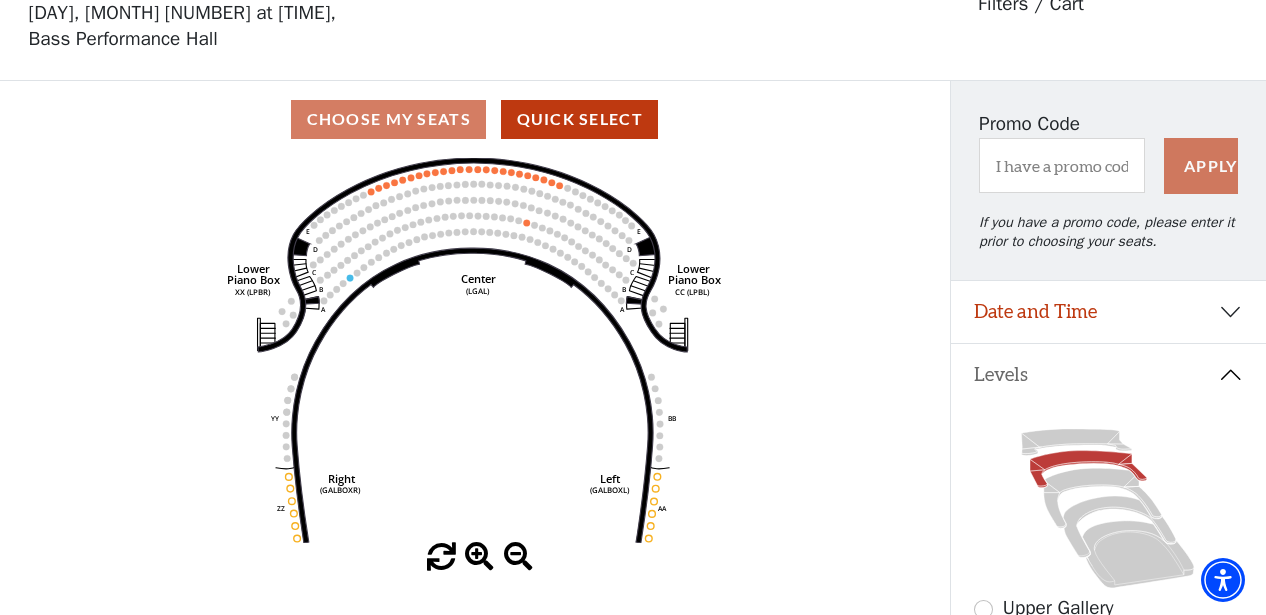 click at bounding box center [479, 557] 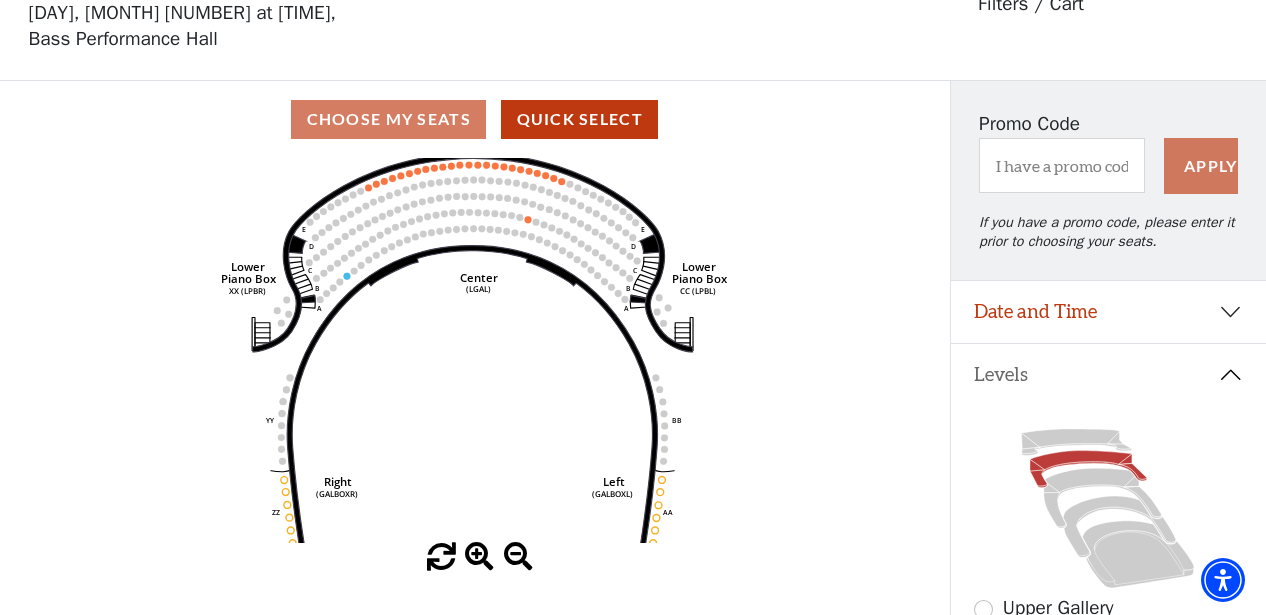 click at bounding box center (479, 557) 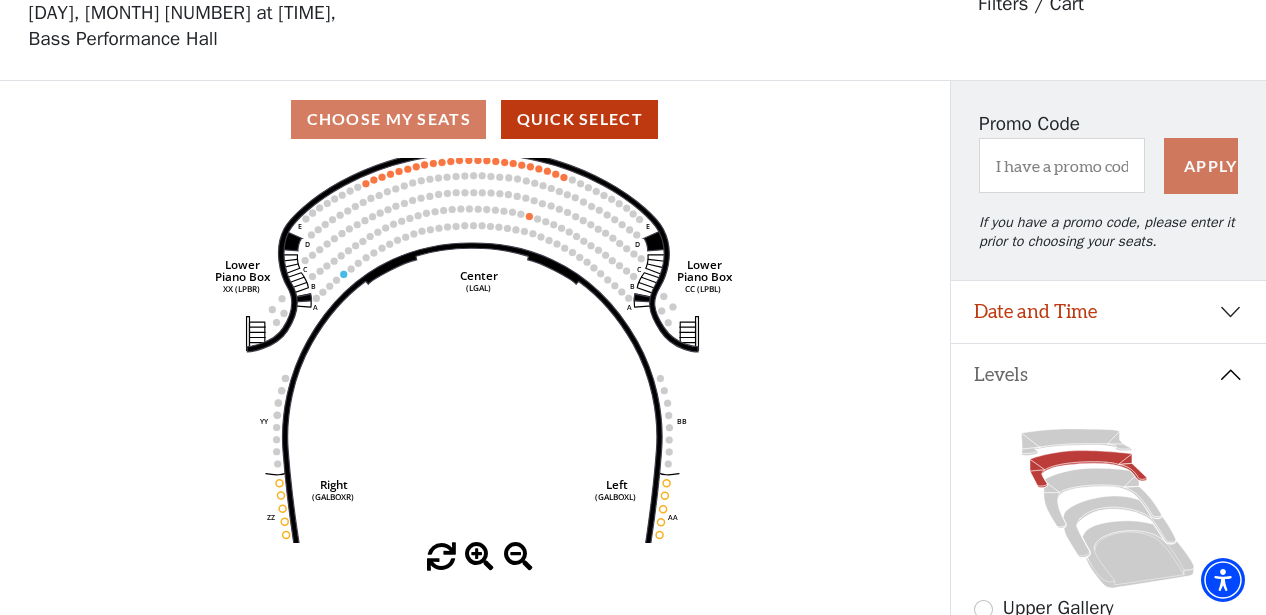 click at bounding box center [479, 557] 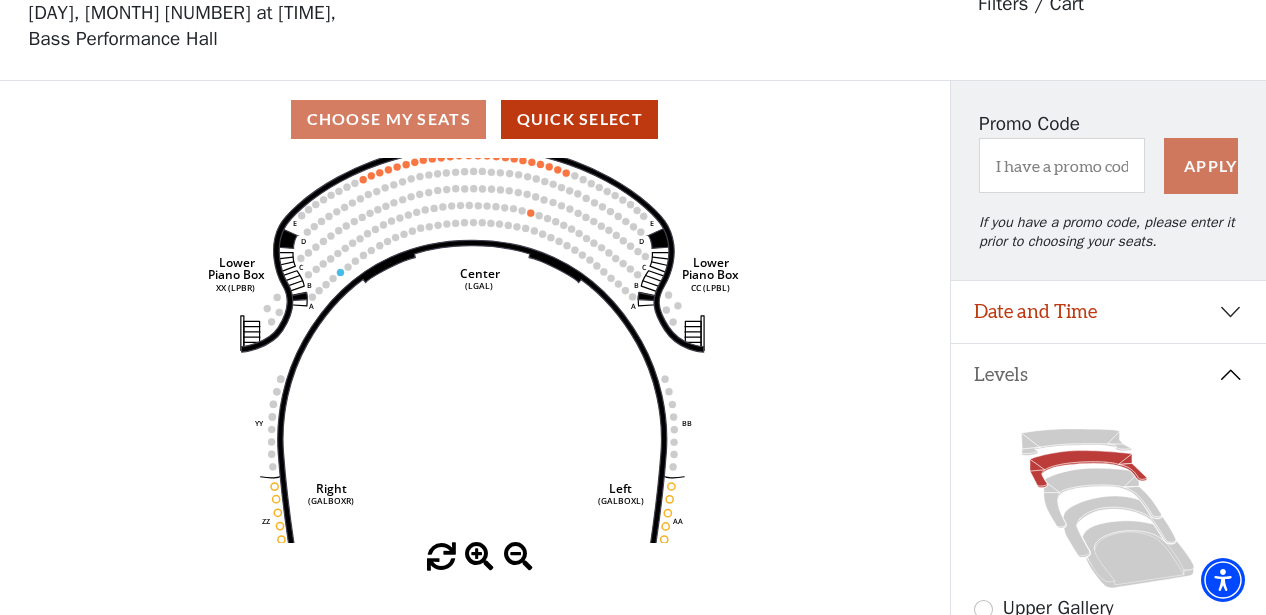 click at bounding box center [479, 557] 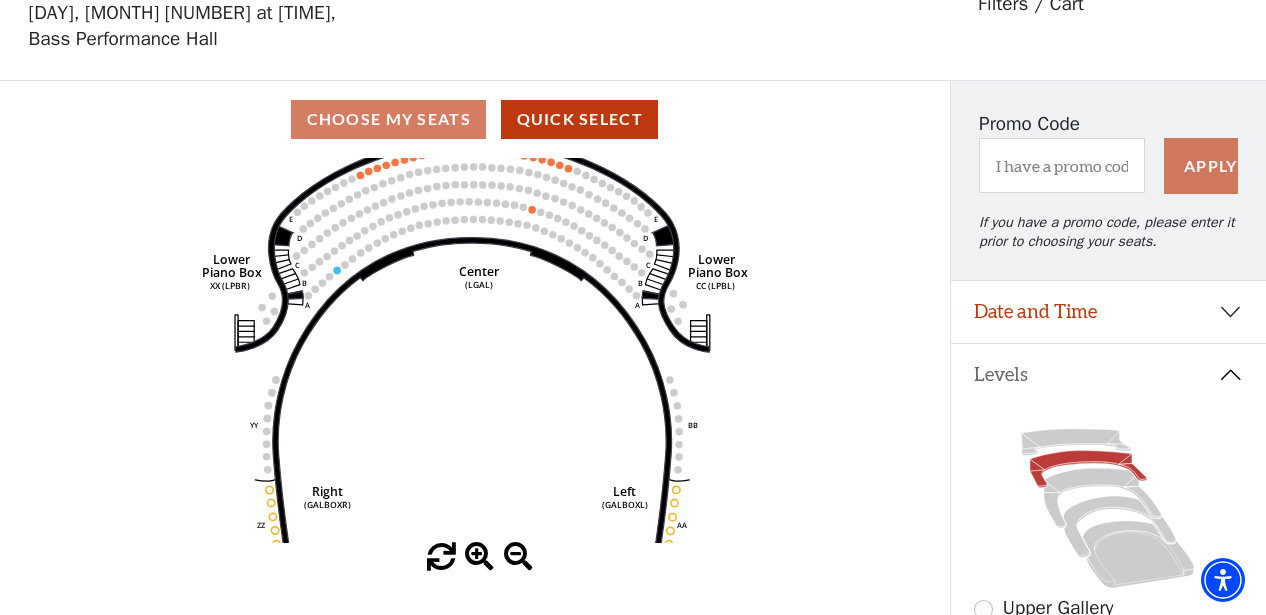 click at bounding box center (479, 557) 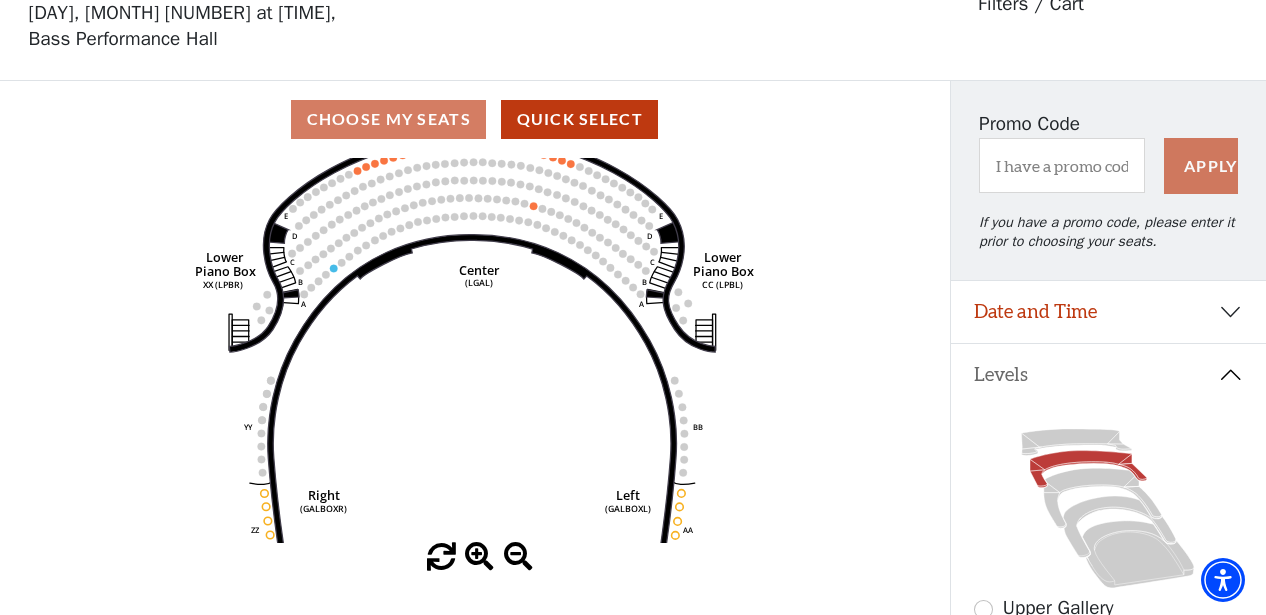 click at bounding box center (479, 557) 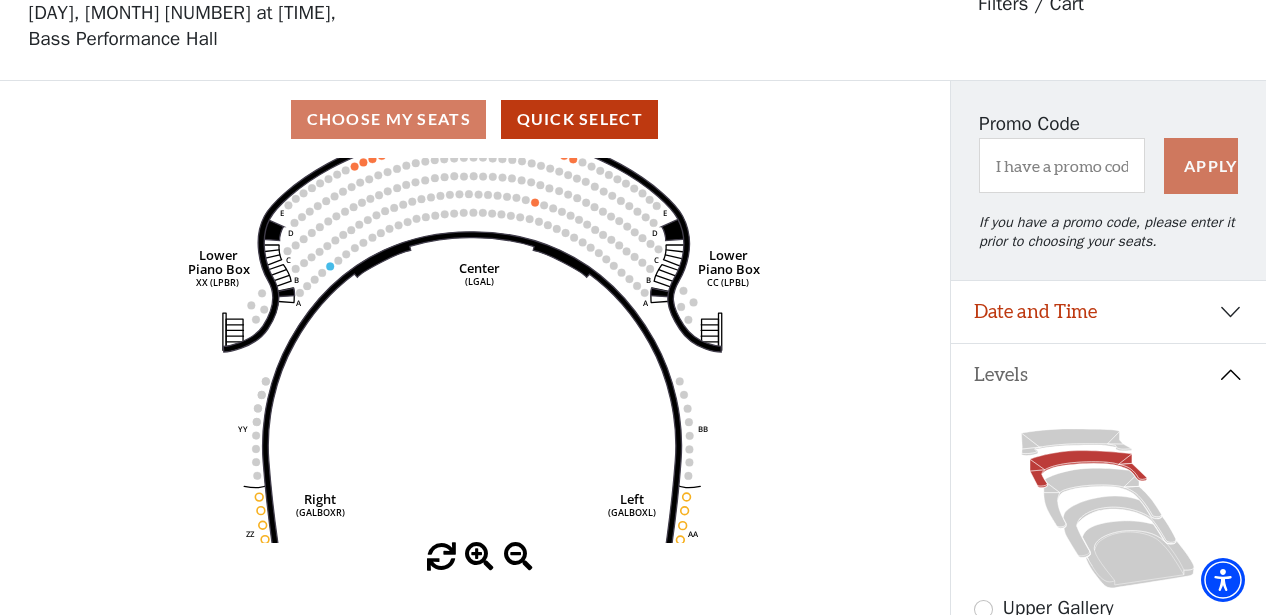 click at bounding box center [479, 557] 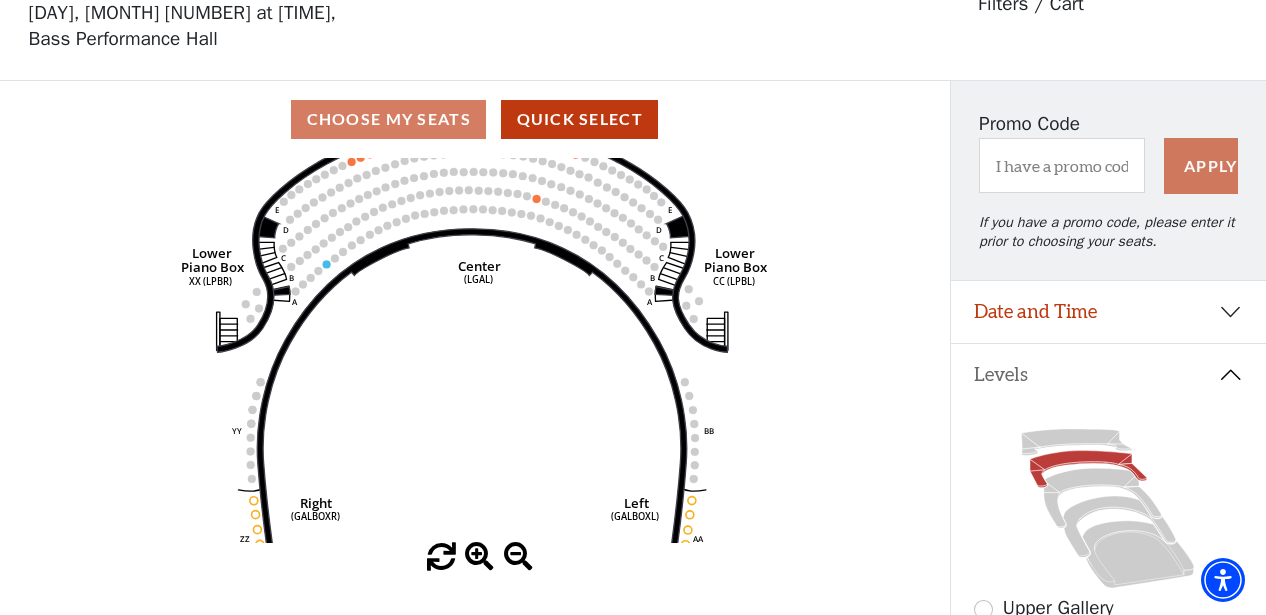 click at bounding box center (479, 557) 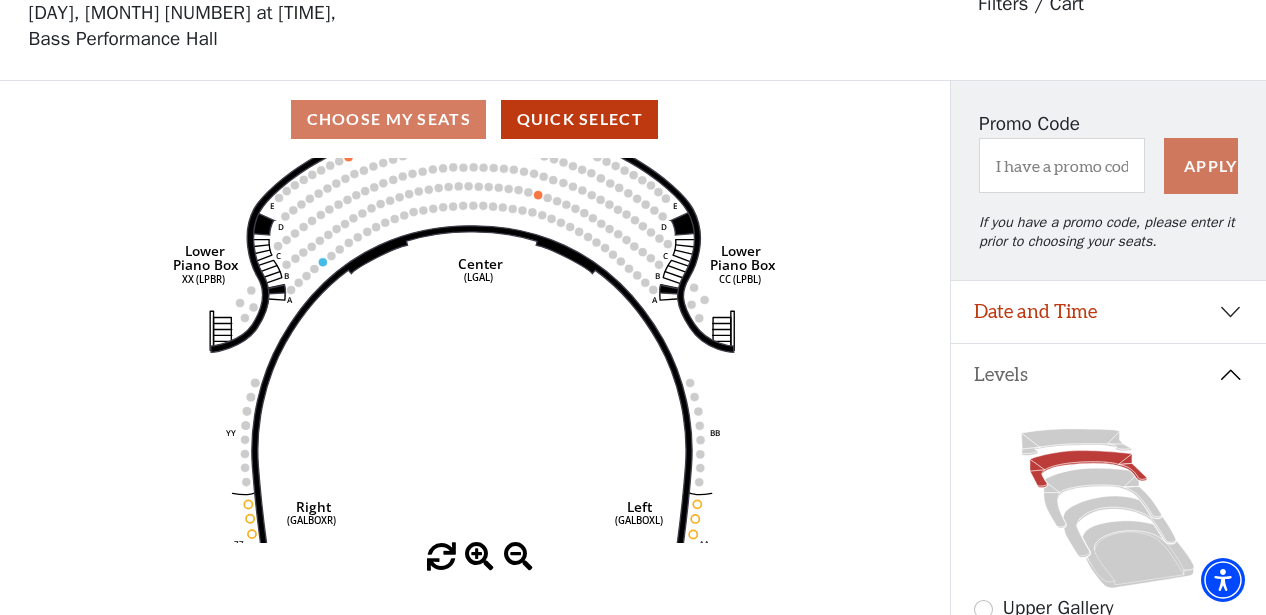 click at bounding box center (479, 557) 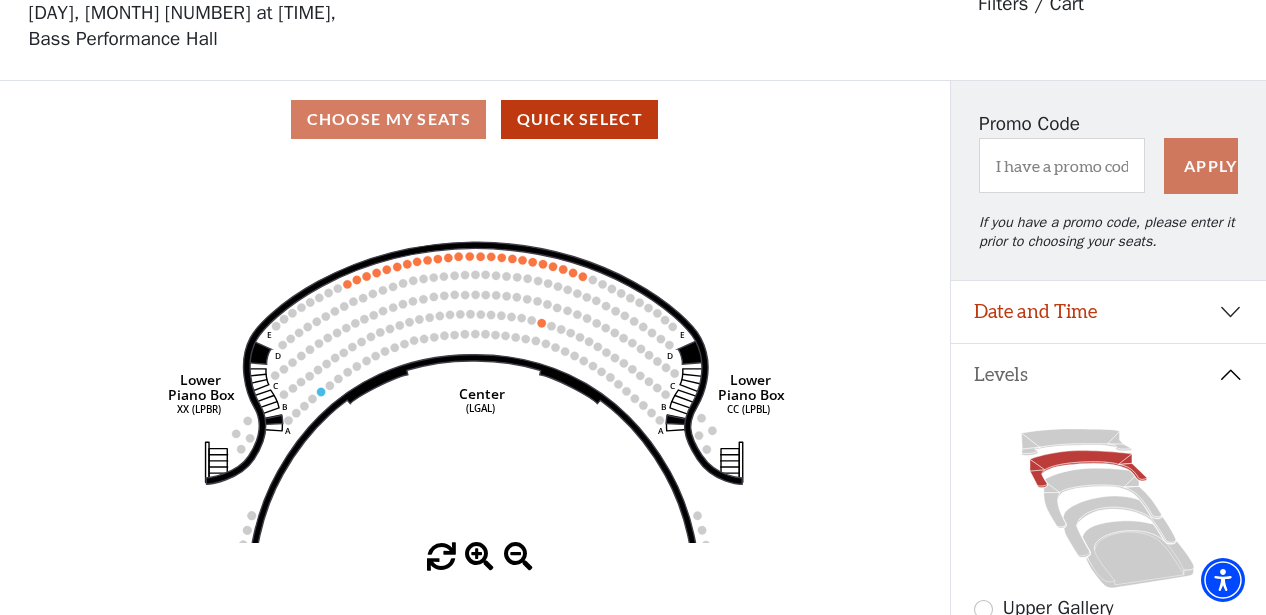 drag, startPoint x: 569, startPoint y: 332, endPoint x: 571, endPoint y: 464, distance: 132.01515 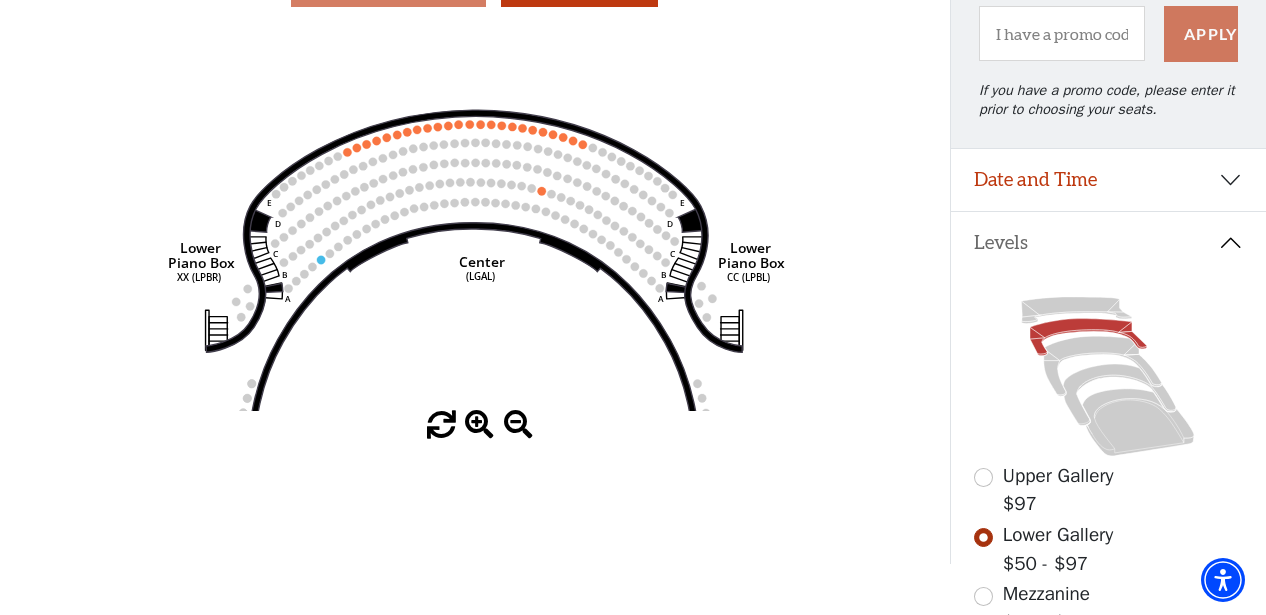 scroll, scrollTop: 93, scrollLeft: 0, axis: vertical 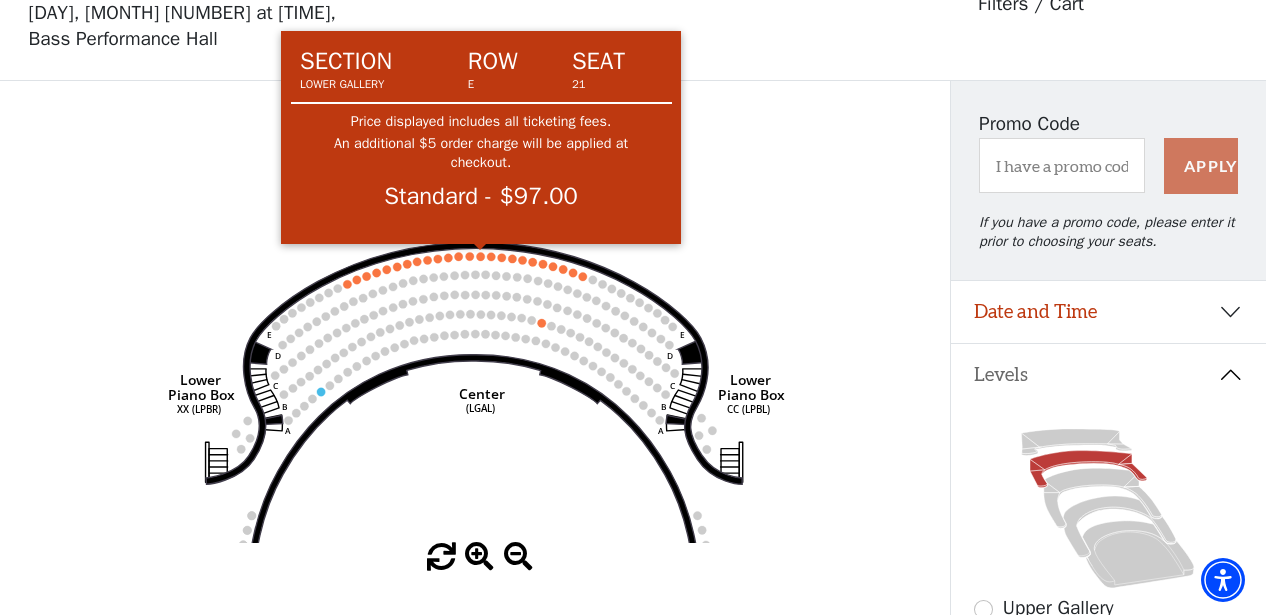 click 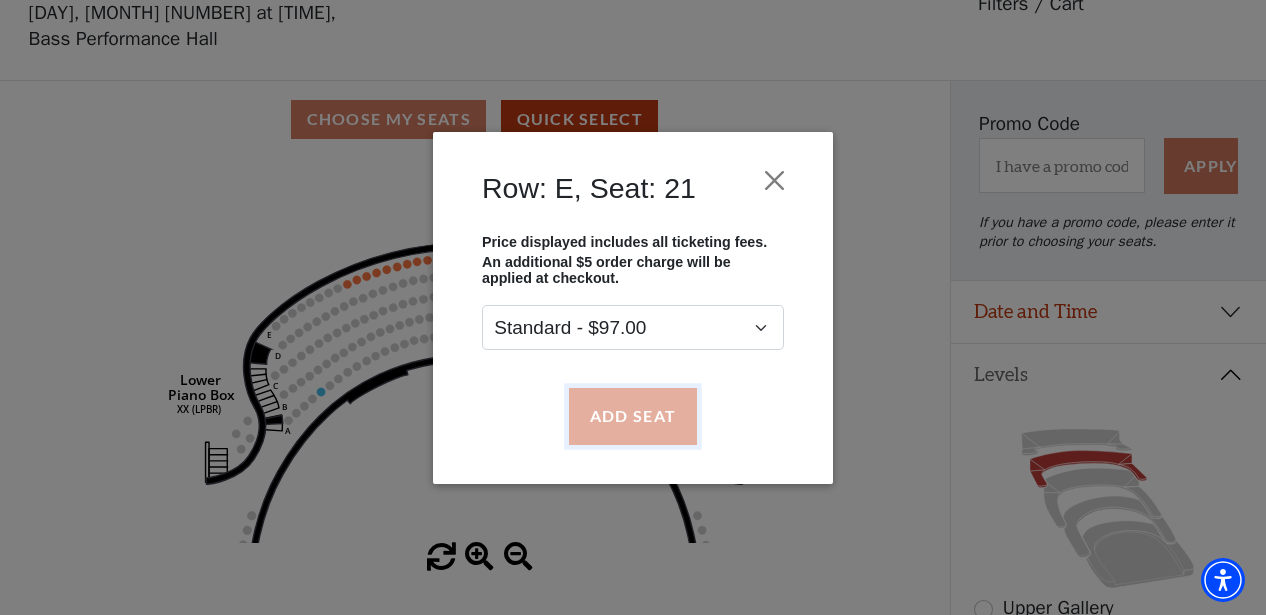 click on "Add Seat" at bounding box center (633, 416) 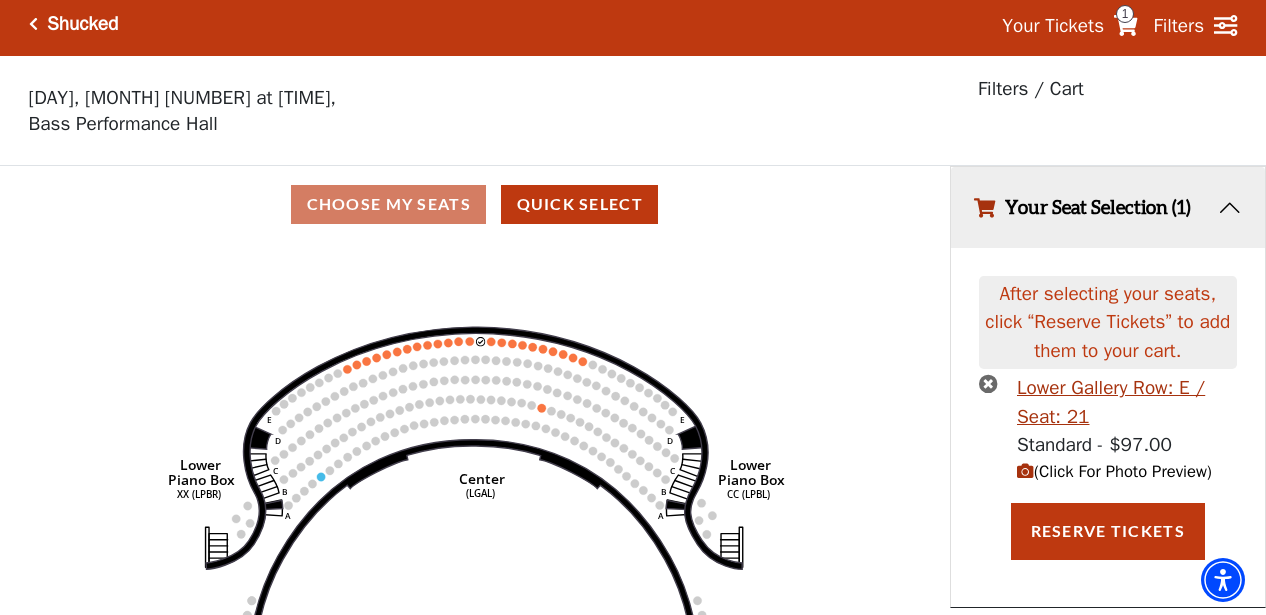 scroll, scrollTop: 0, scrollLeft: 0, axis: both 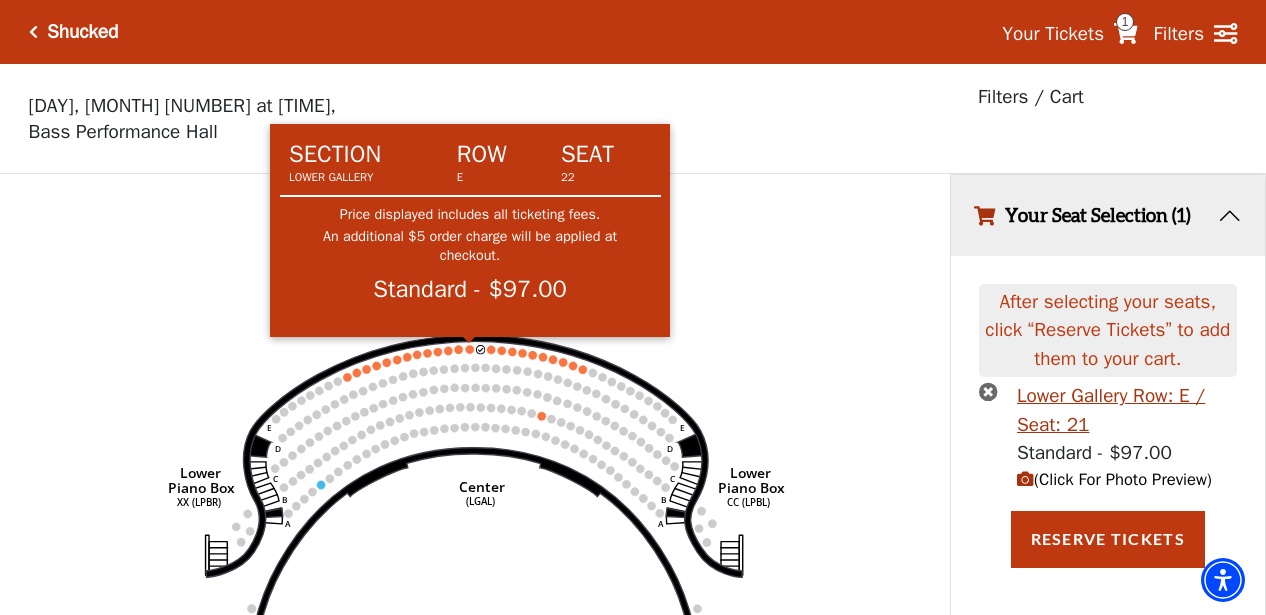 click 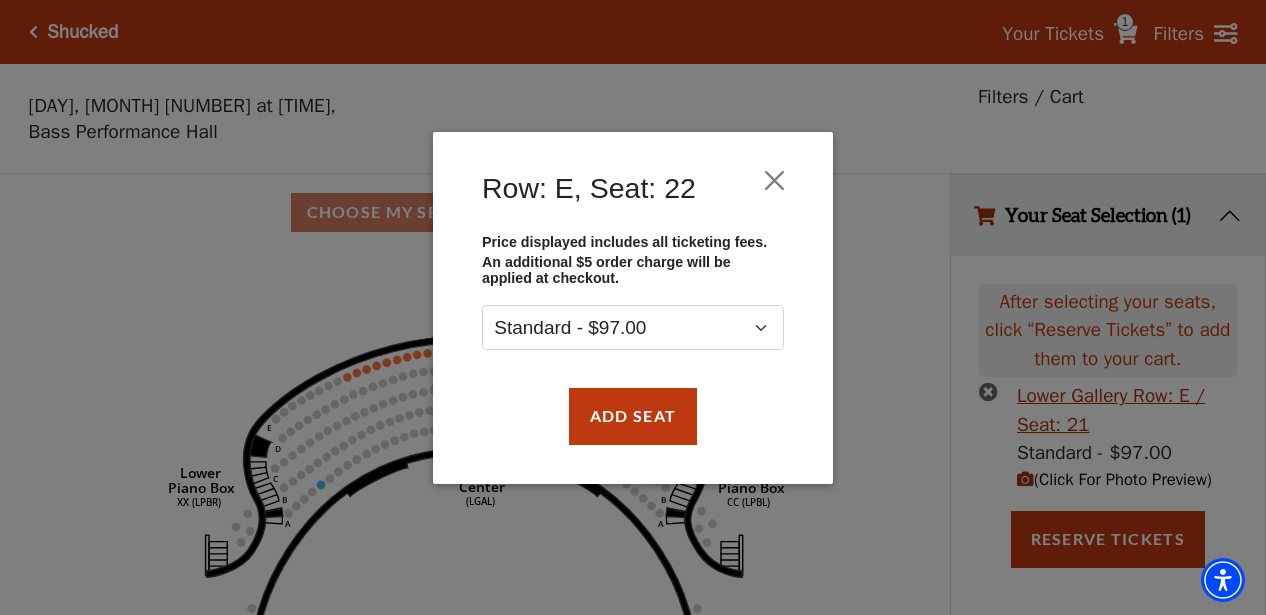 click on "Add Seat" at bounding box center [633, 416] 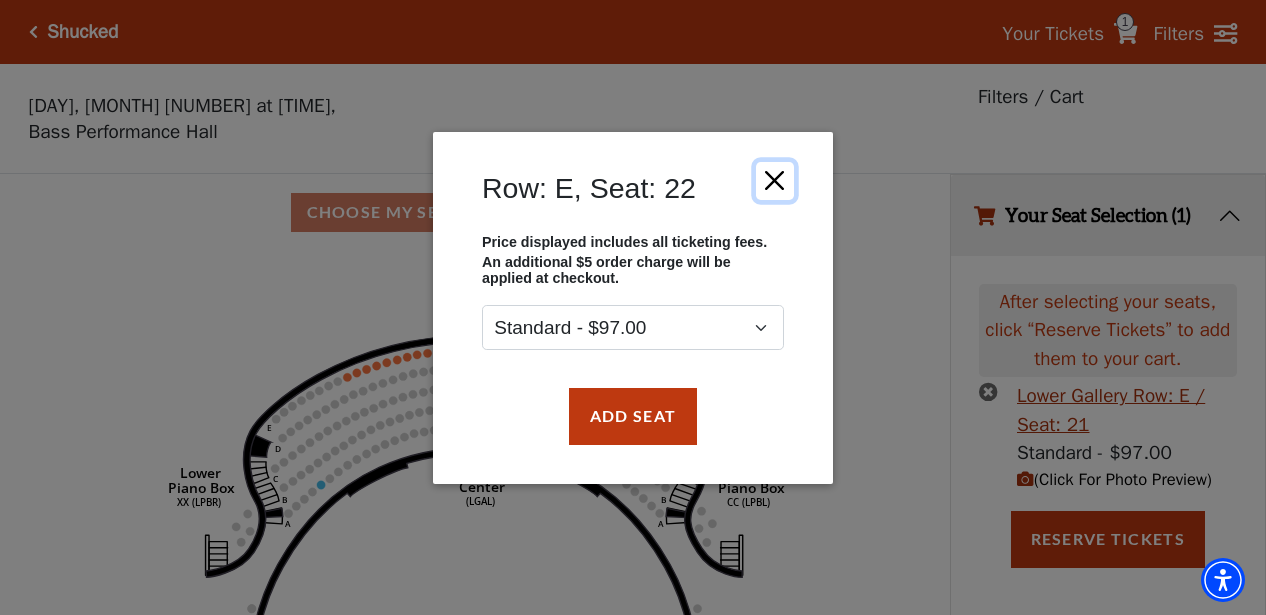 click at bounding box center [775, 180] 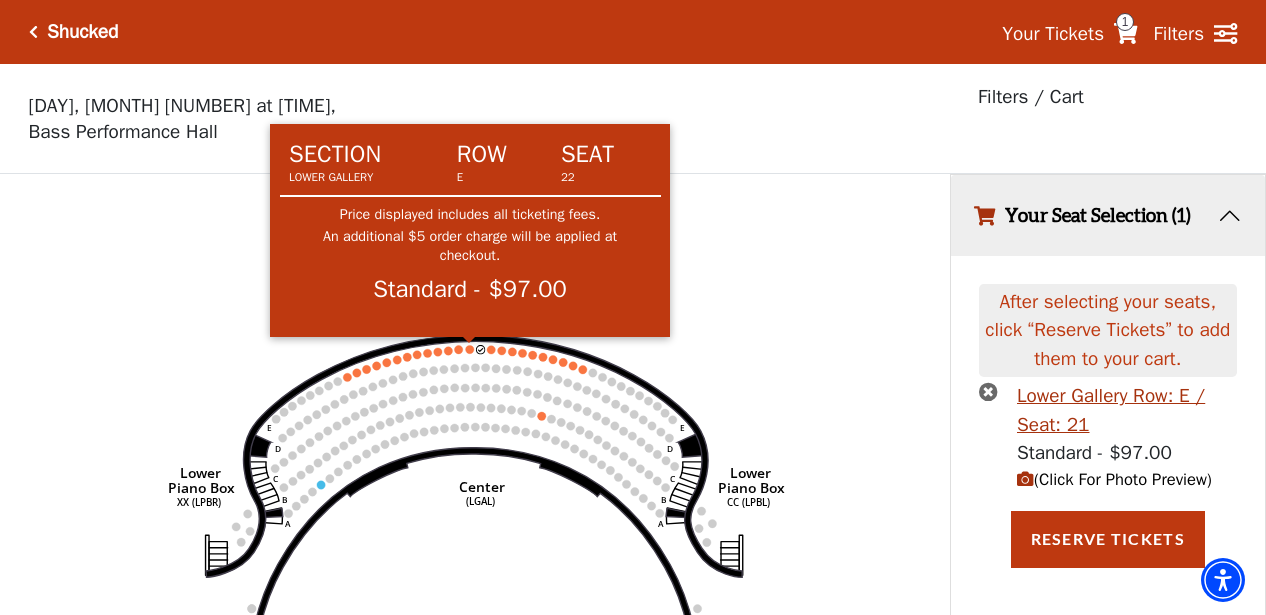 click 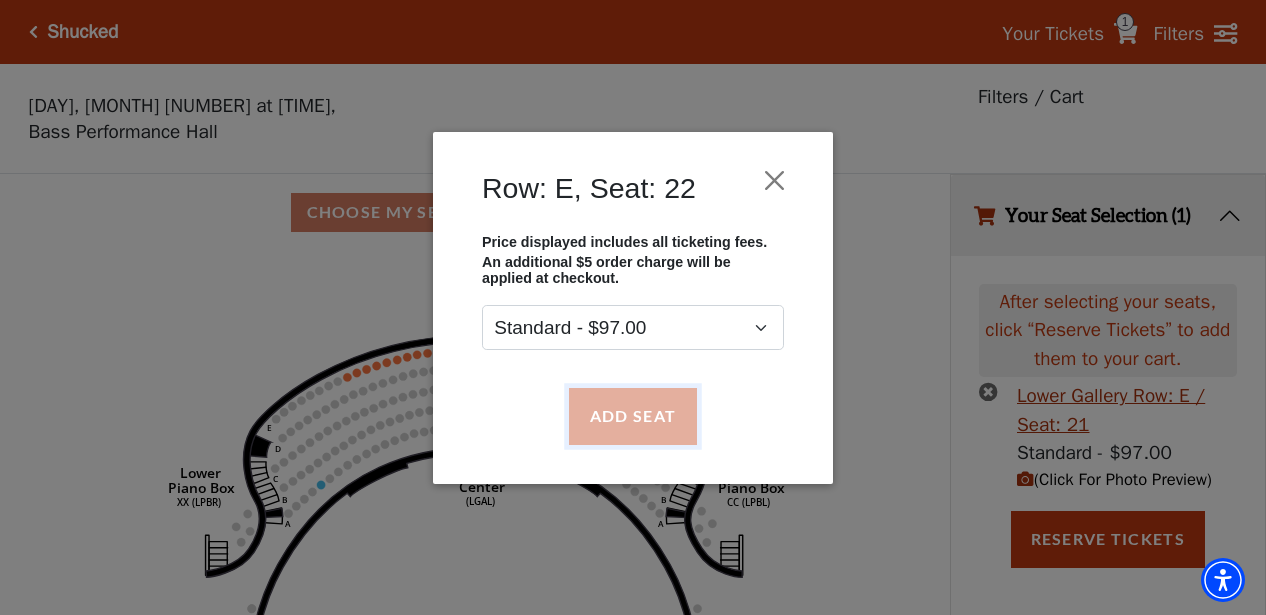 click on "Add Seat" at bounding box center (633, 416) 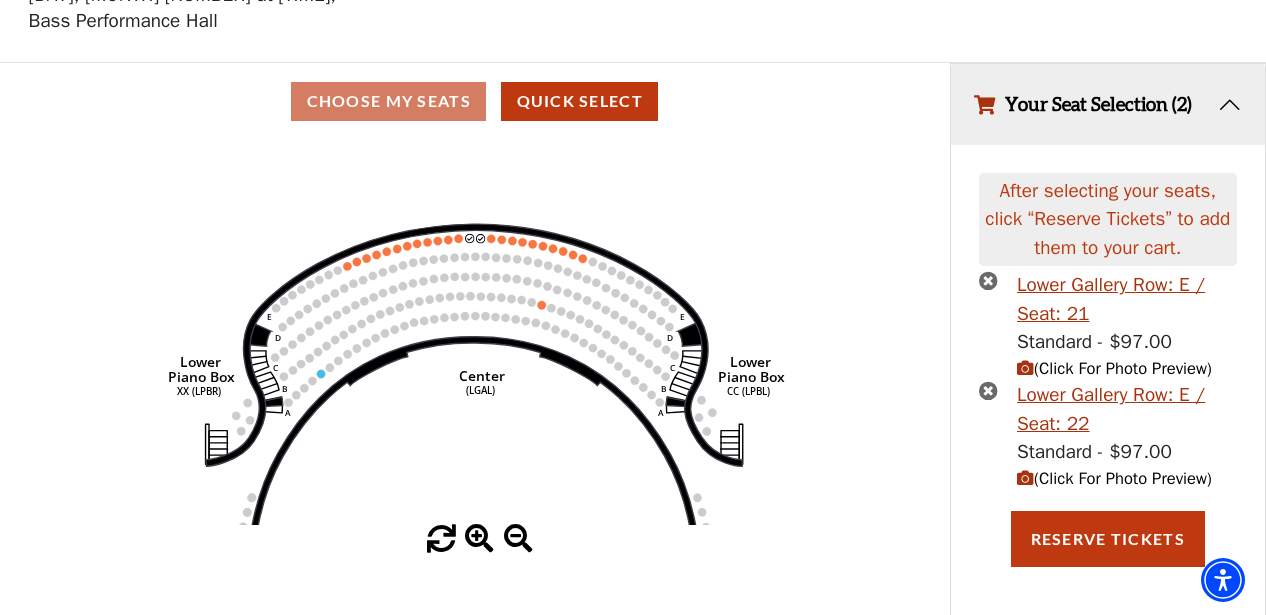 scroll, scrollTop: 112, scrollLeft: 0, axis: vertical 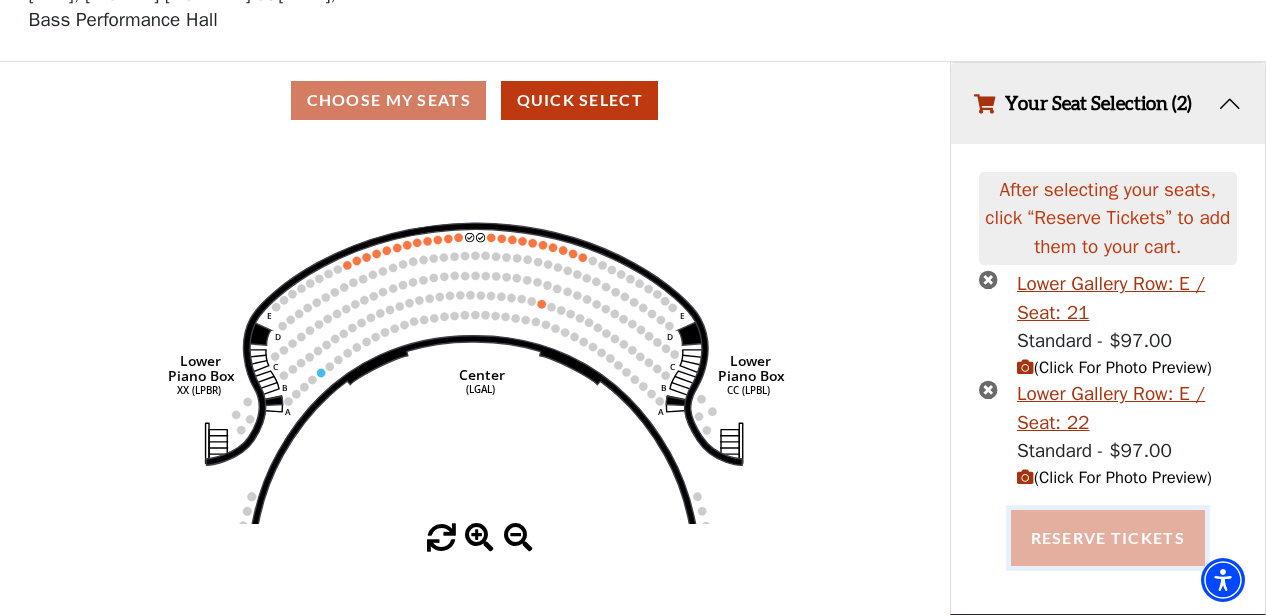 click on "Reserve Tickets" at bounding box center (1108, 538) 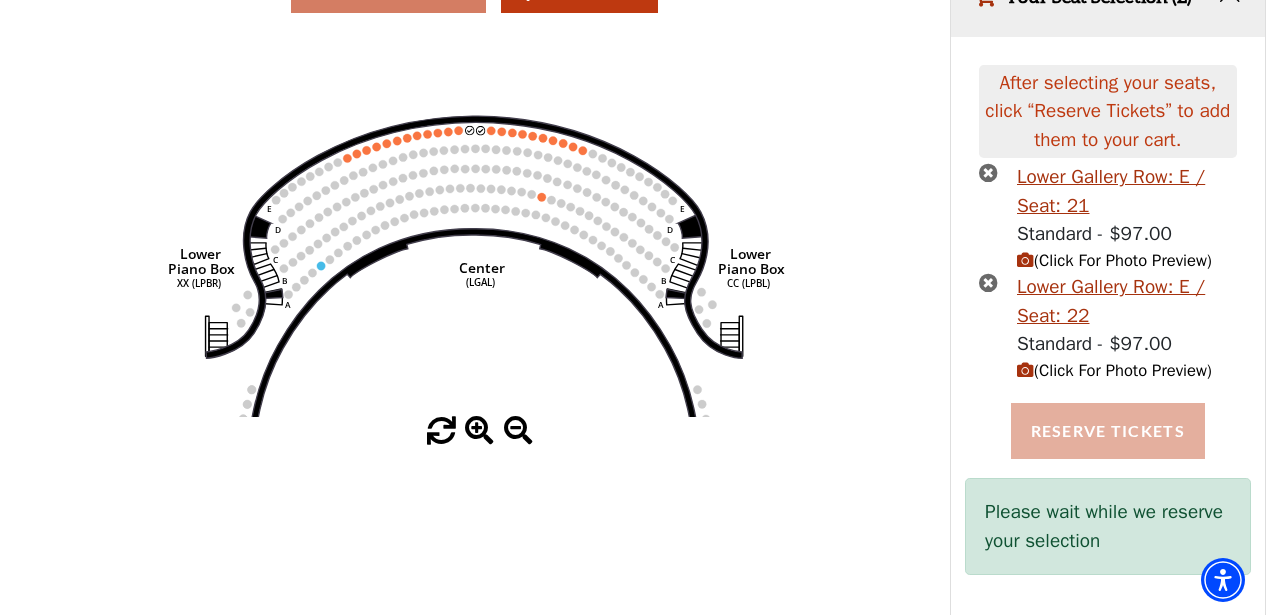 scroll, scrollTop: 228, scrollLeft: 0, axis: vertical 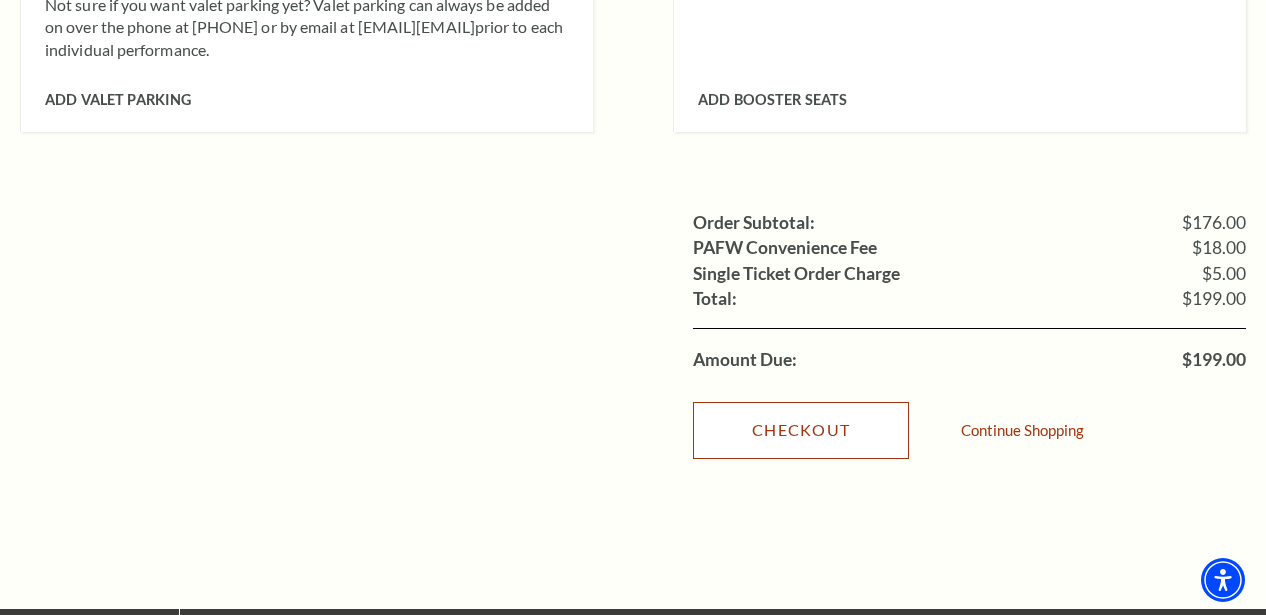 click on "Checkout" at bounding box center [801, 430] 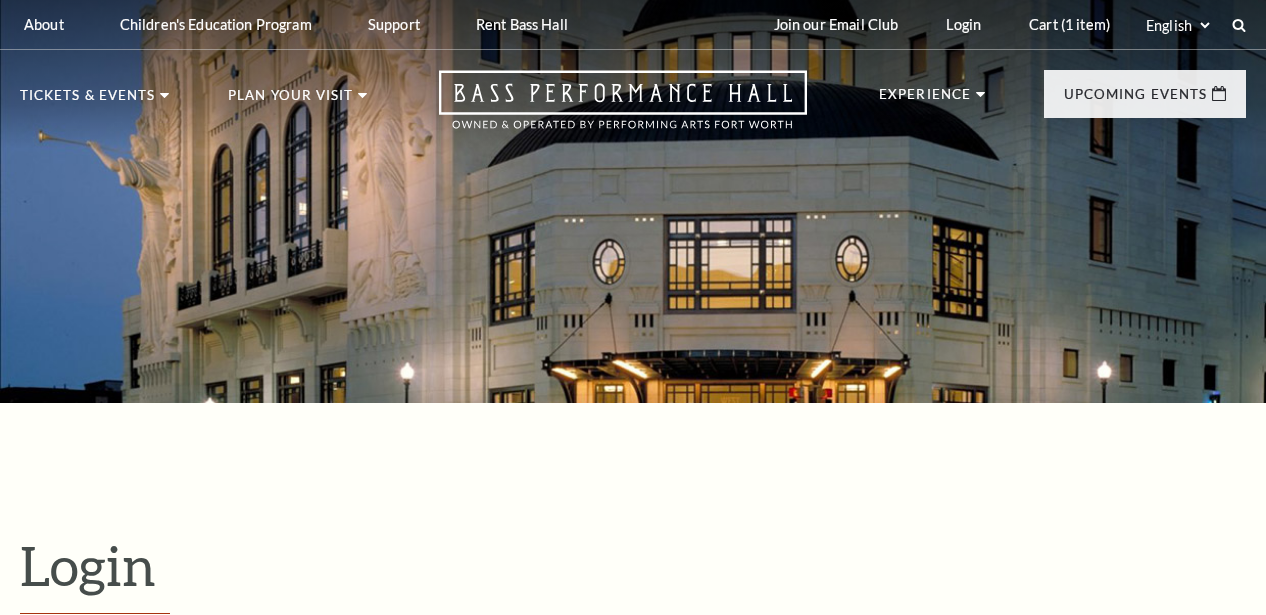 scroll, scrollTop: 543, scrollLeft: 0, axis: vertical 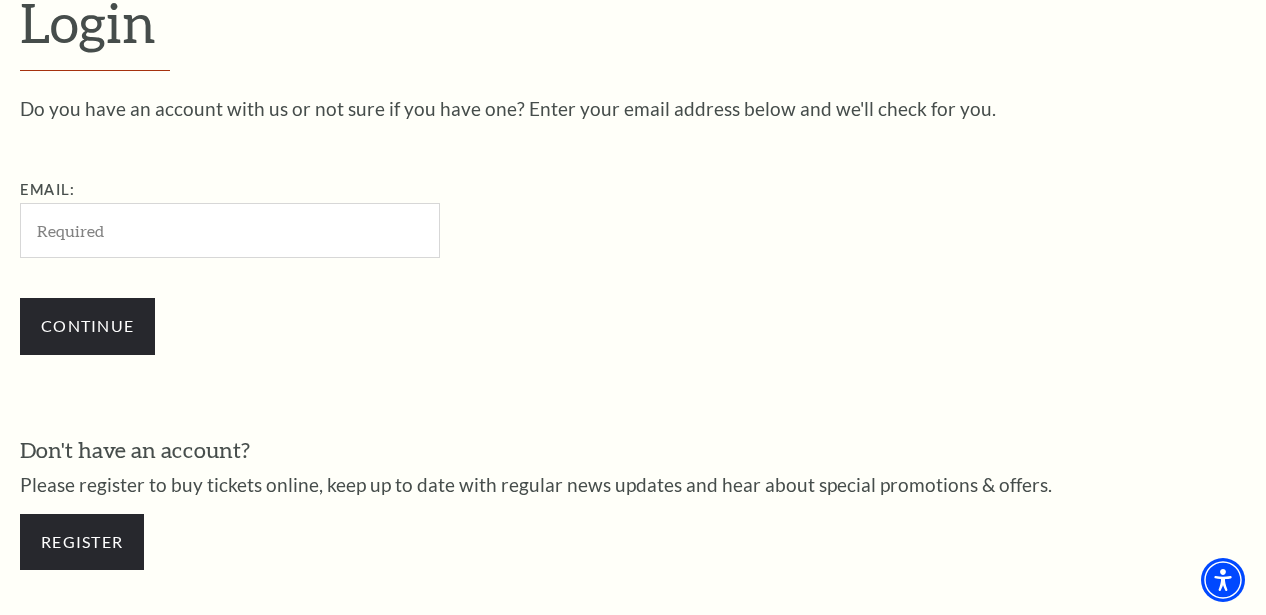 click on "Email:" at bounding box center (230, 230) 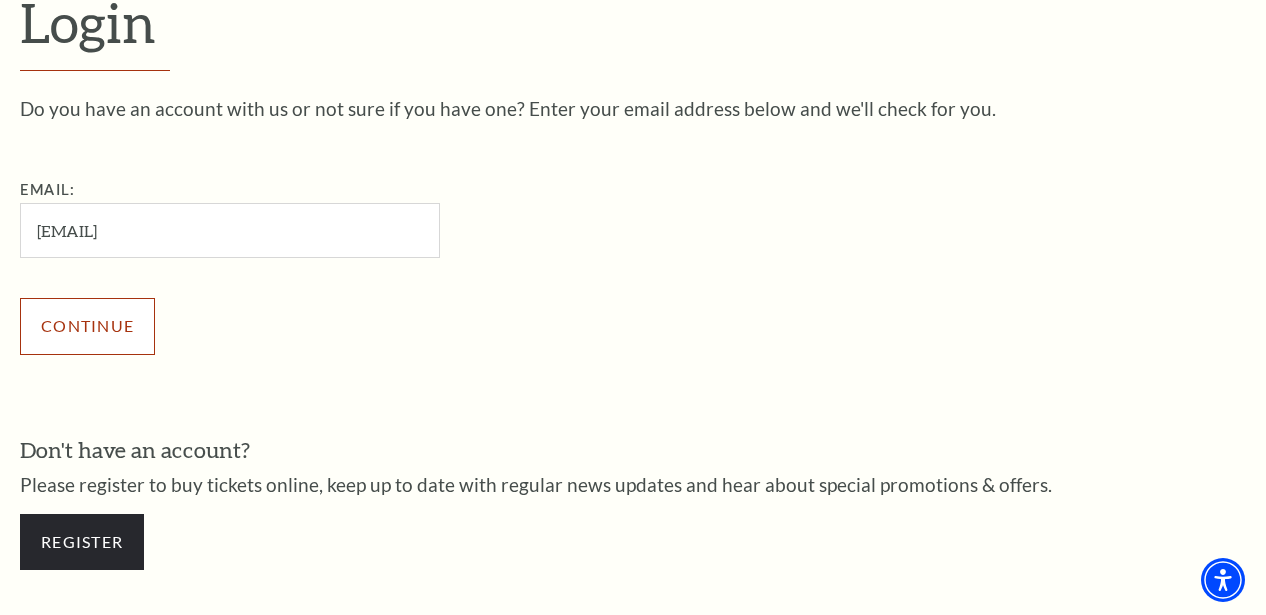 click on "Continue" at bounding box center [87, 326] 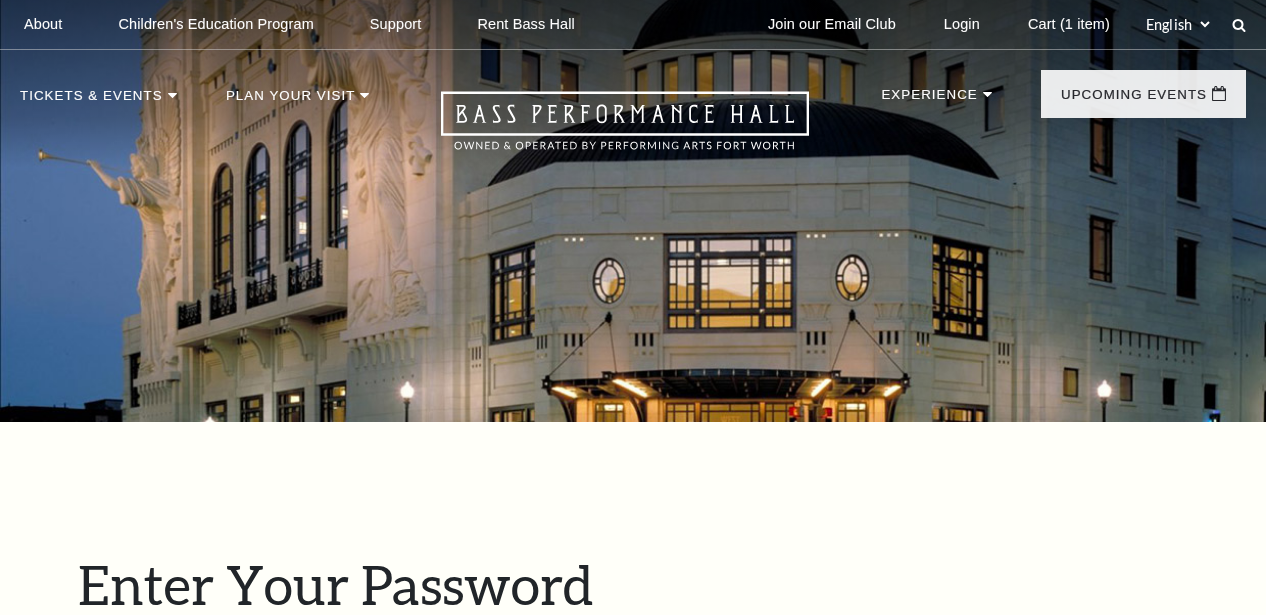 scroll, scrollTop: 562, scrollLeft: 0, axis: vertical 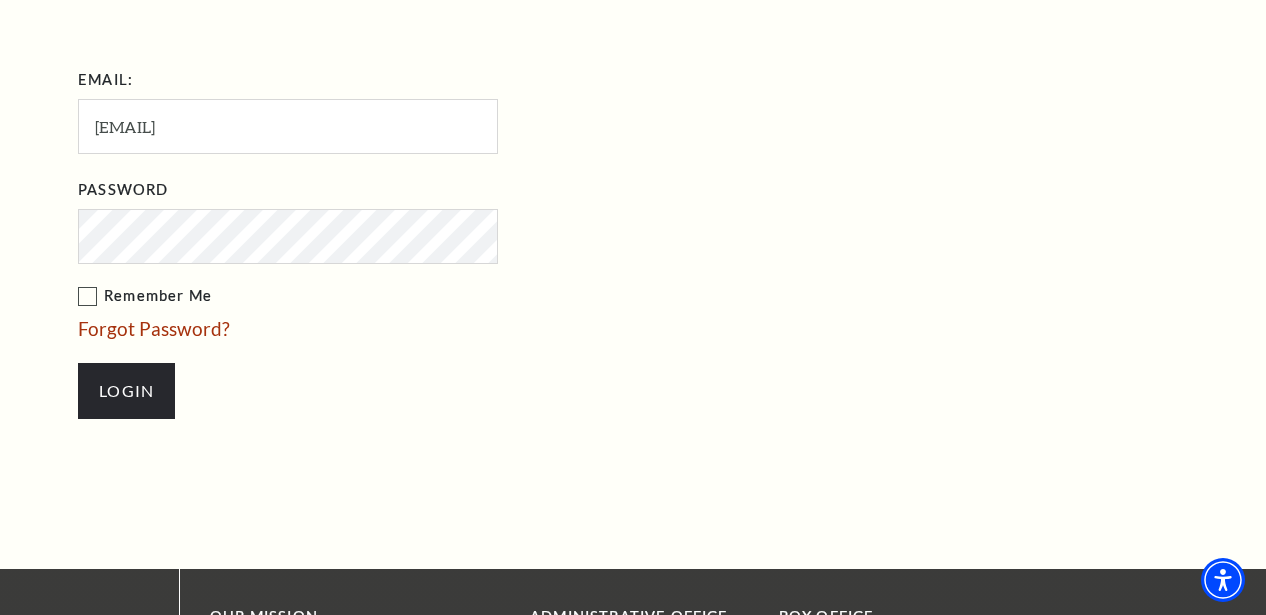 click on "Remember Me" at bounding box center [388, 296] 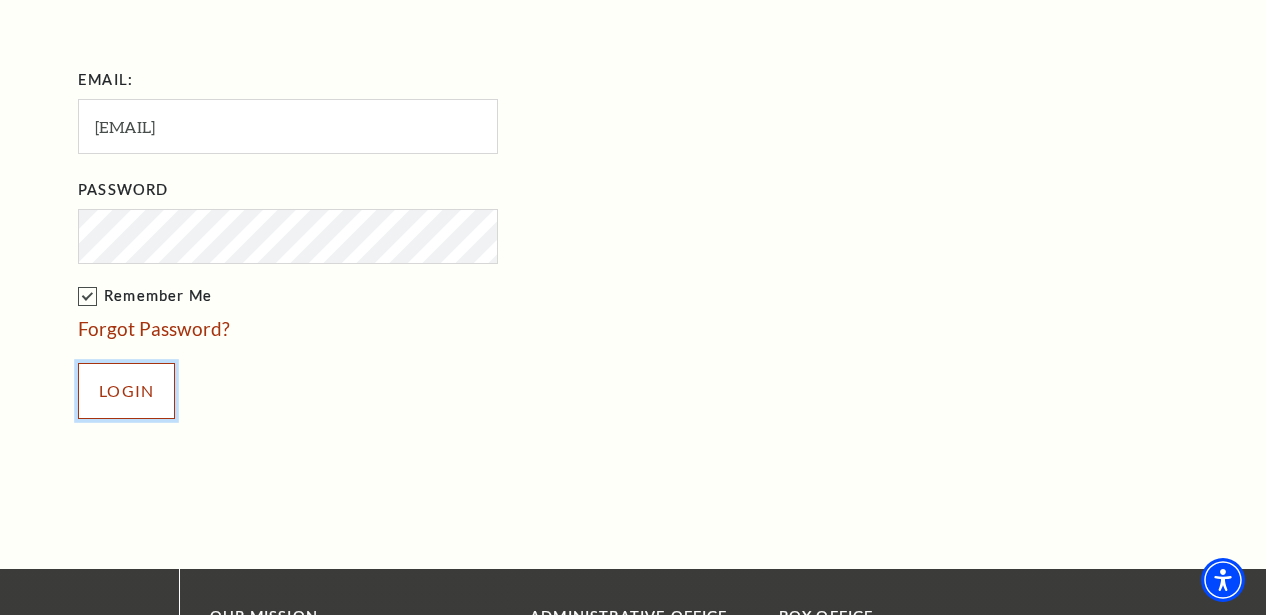 click on "Login" at bounding box center (126, 391) 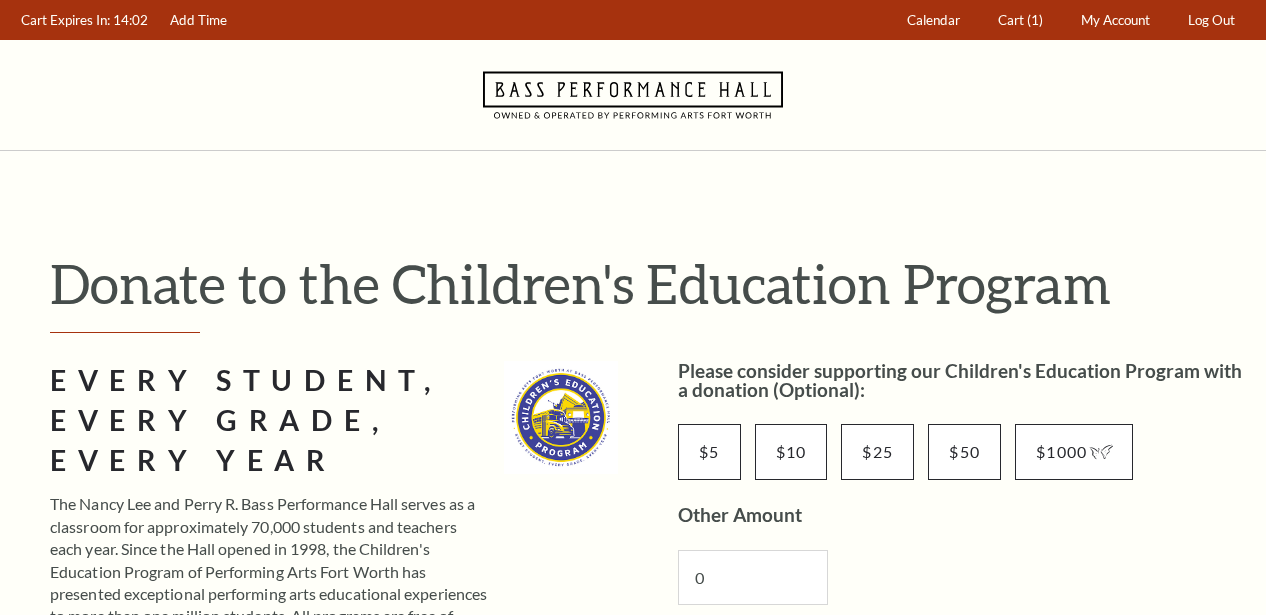 scroll, scrollTop: 0, scrollLeft: 0, axis: both 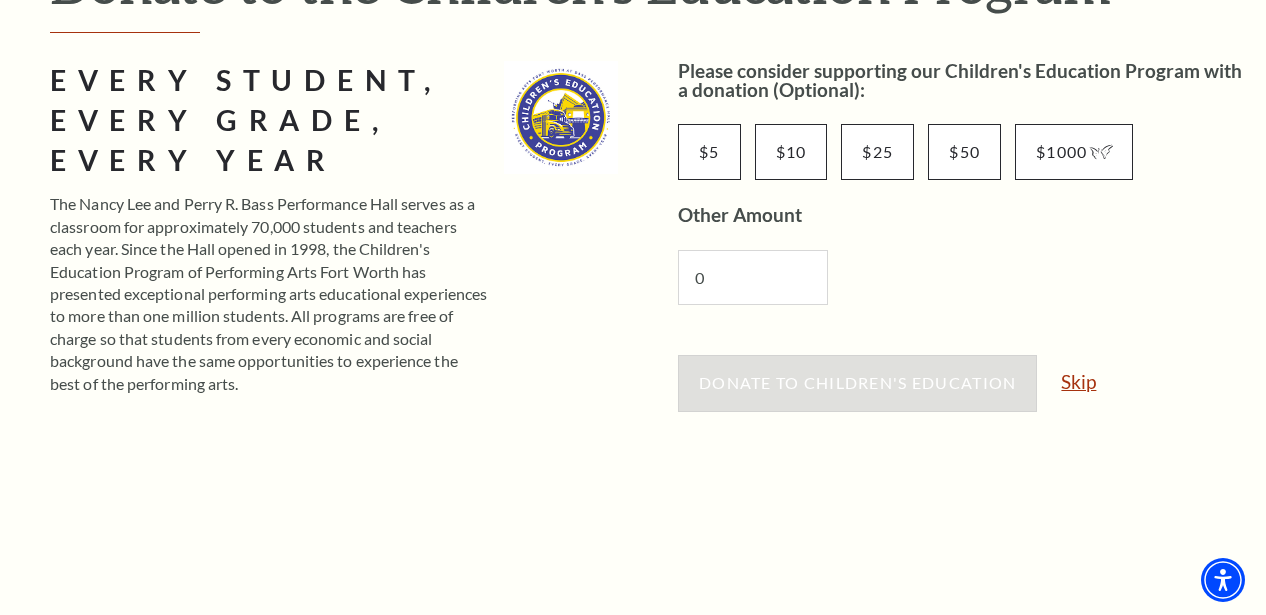 click on "Skip" at bounding box center [1078, 381] 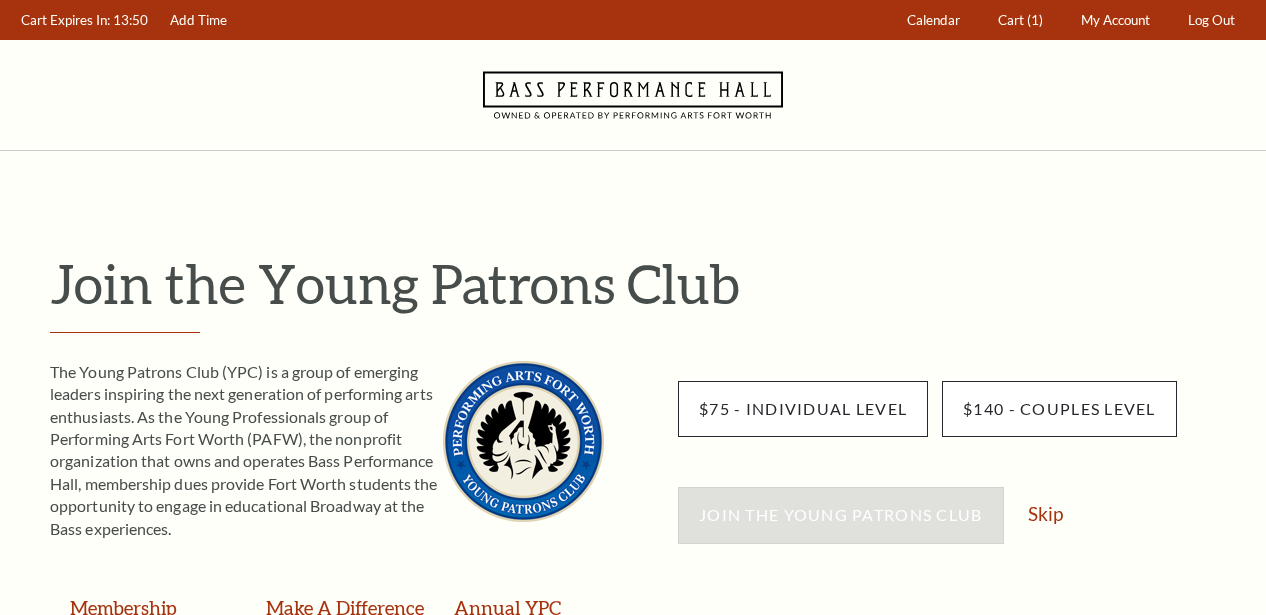 scroll, scrollTop: 0, scrollLeft: 0, axis: both 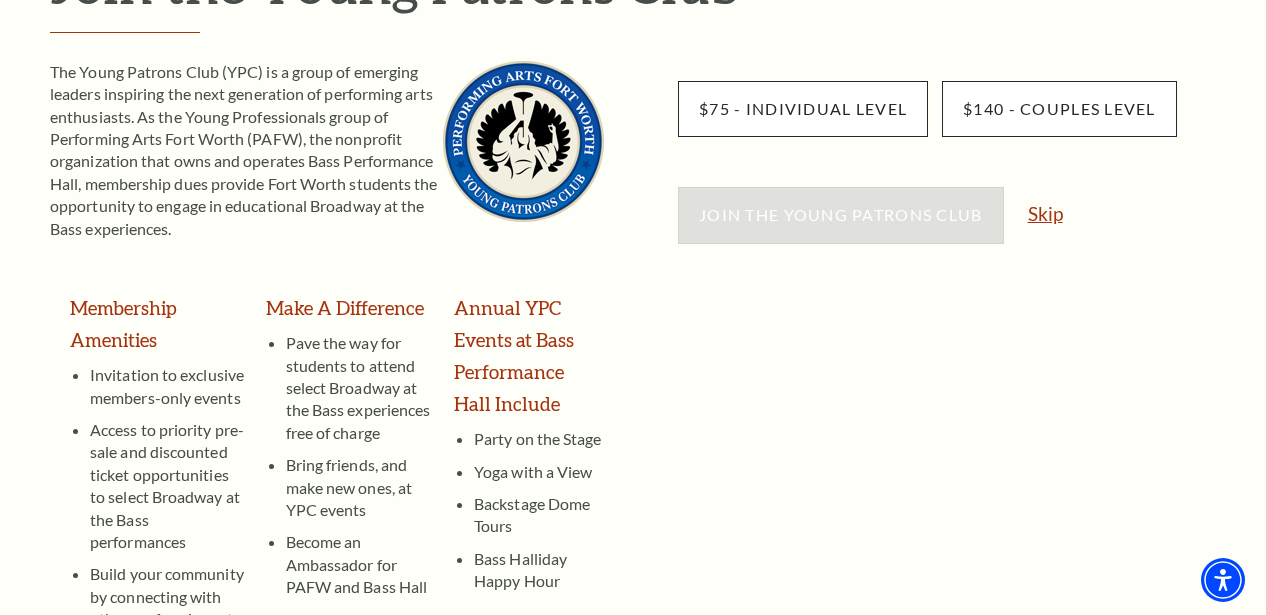 click on "Skip" at bounding box center (1045, 213) 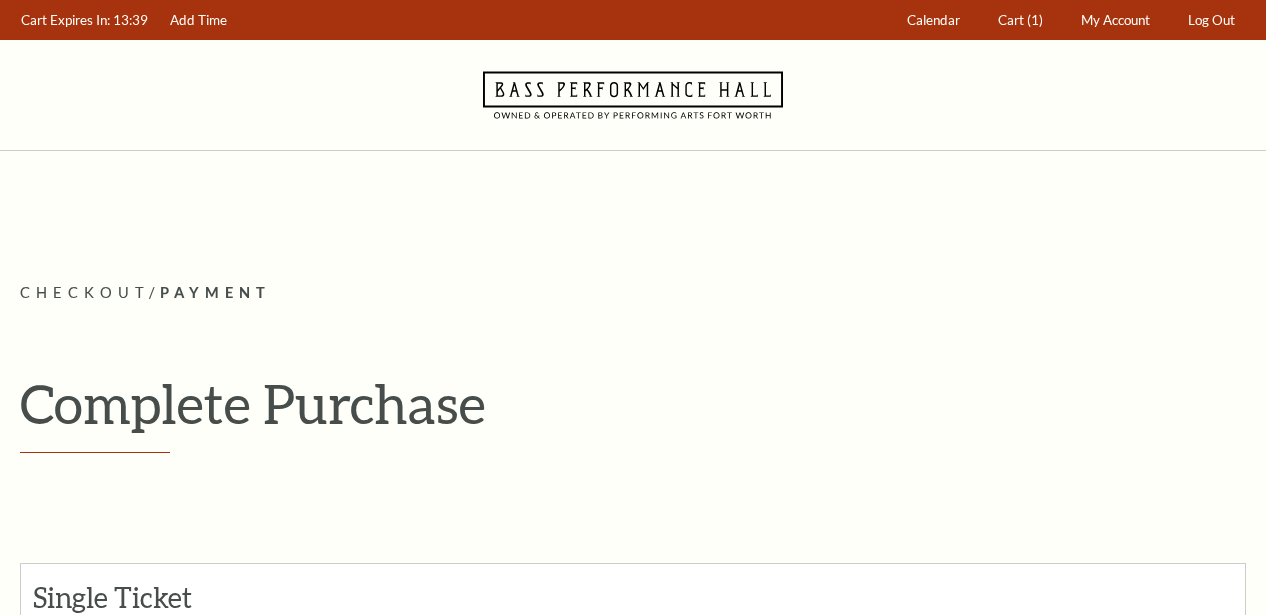 scroll, scrollTop: 0, scrollLeft: 0, axis: both 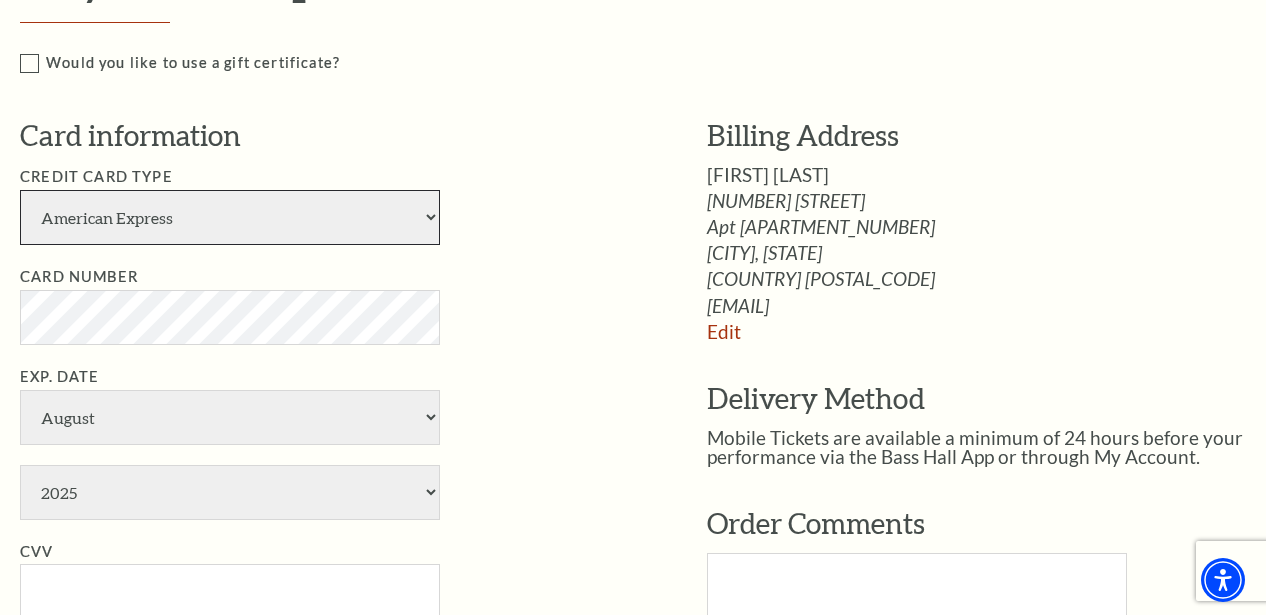 click on "American Express
Visa
Master Card
Discover" at bounding box center (230, 217) 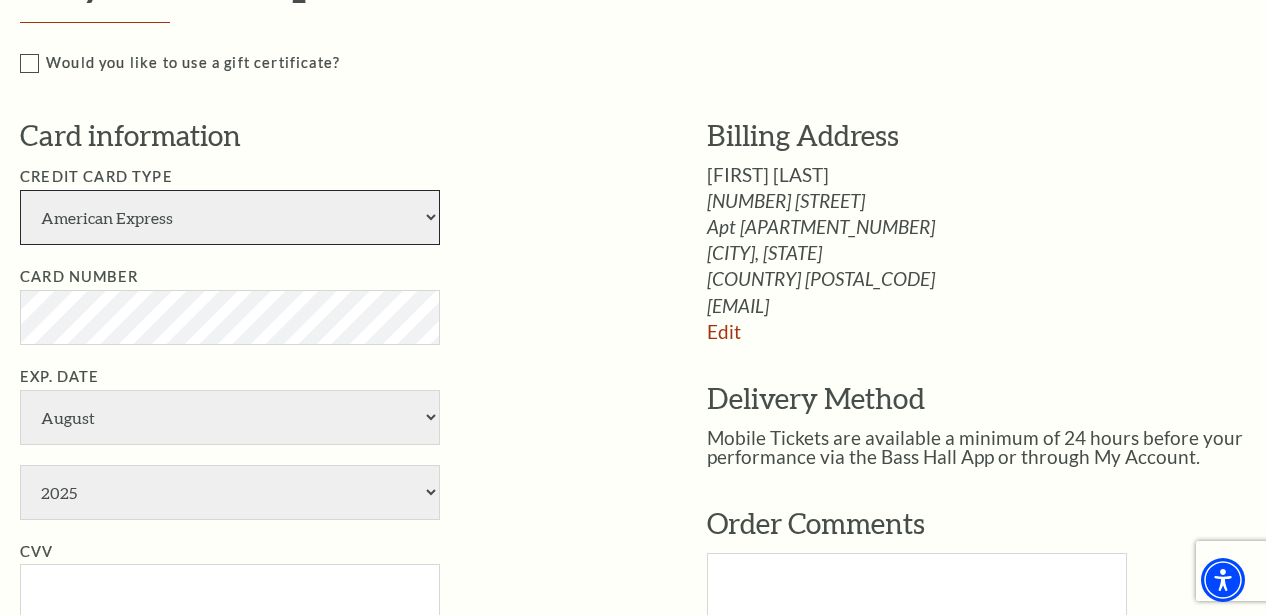 select on "28" 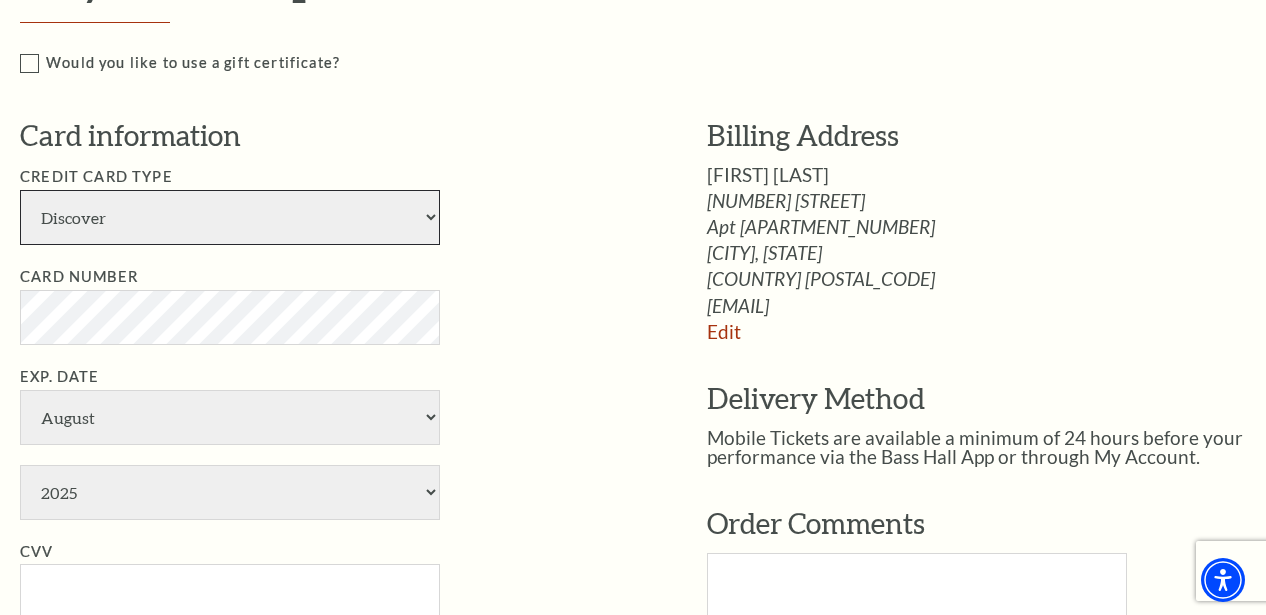 click on "American Express
Visa
Master Card
Discover" at bounding box center [230, 217] 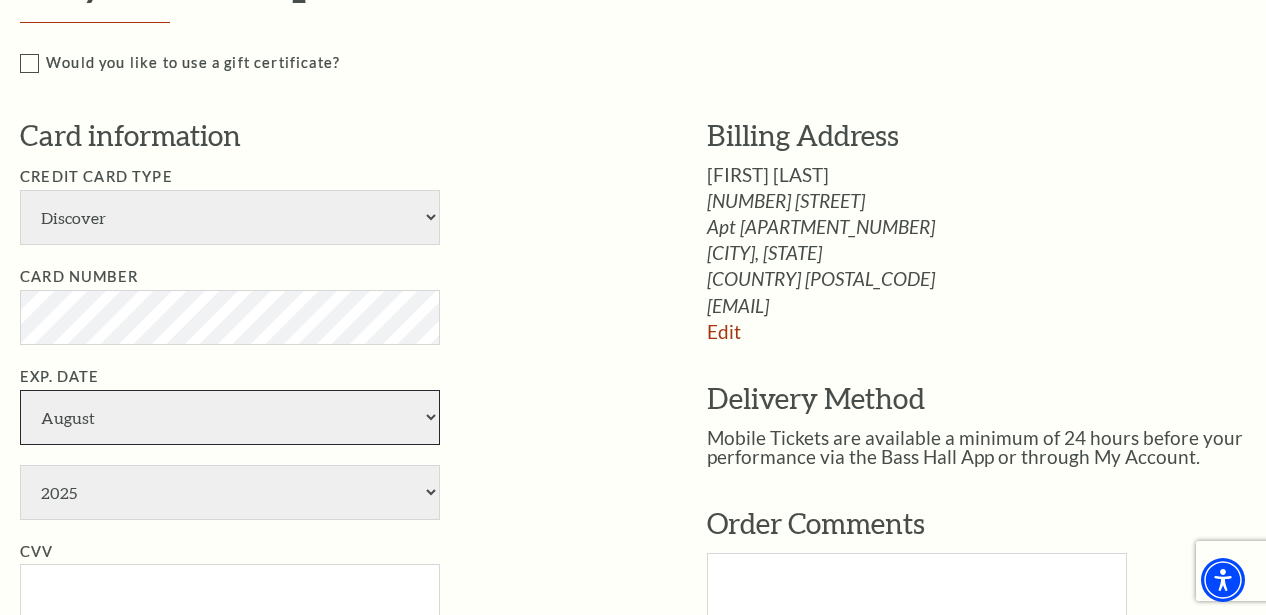 select on "5" 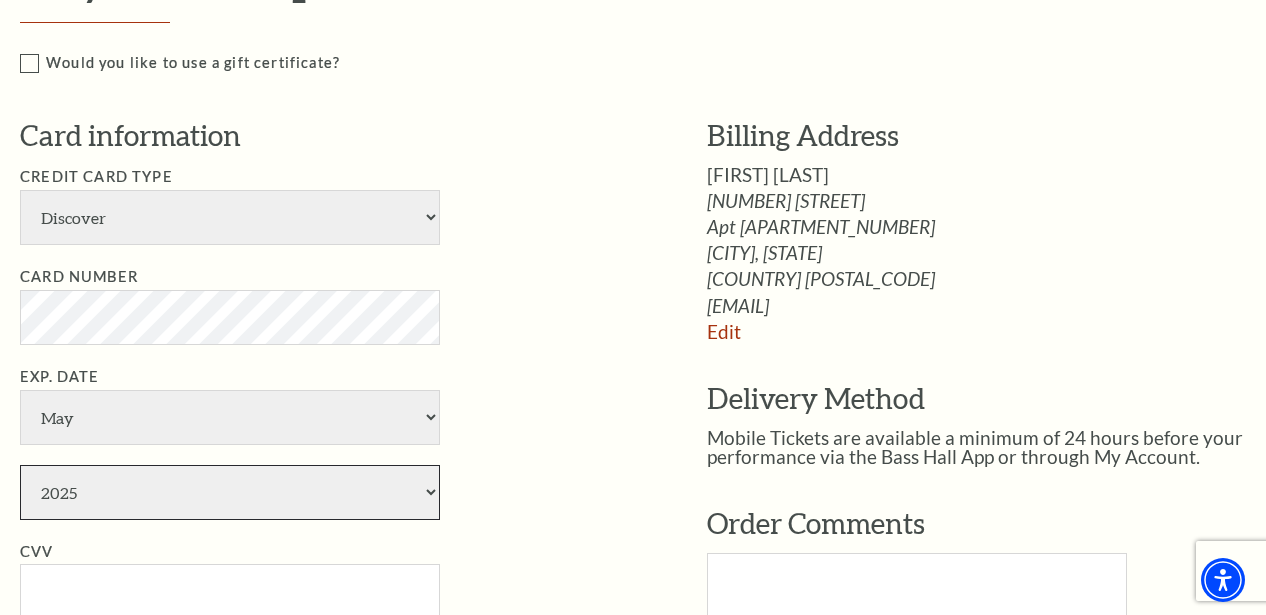 select on "2029" 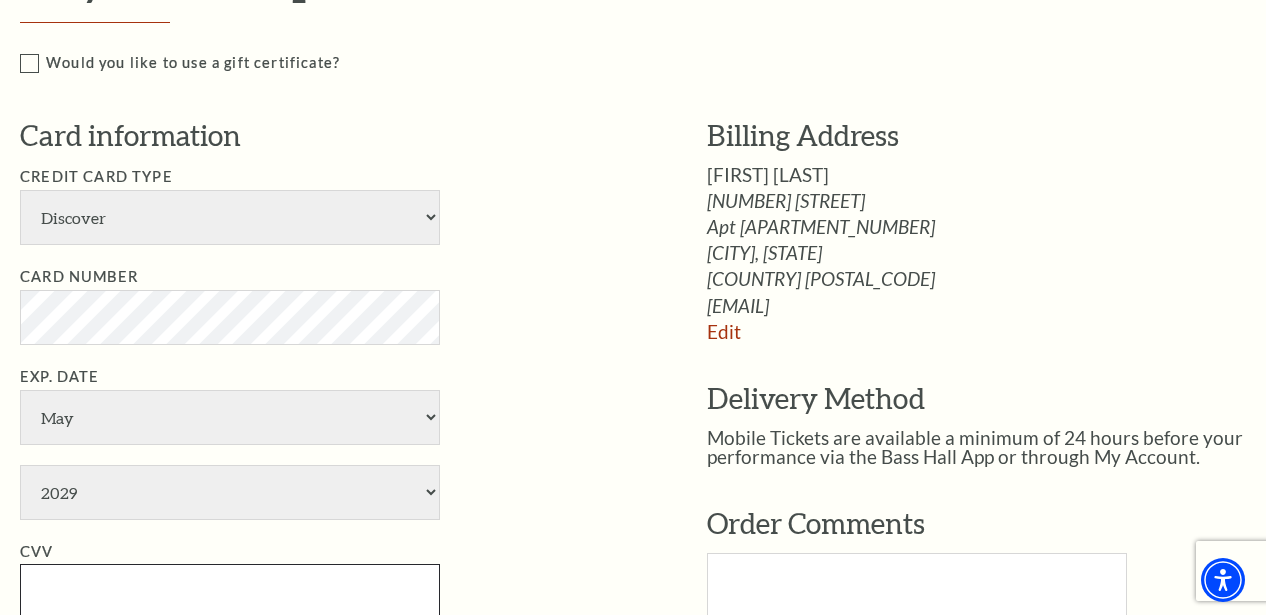 type on "982" 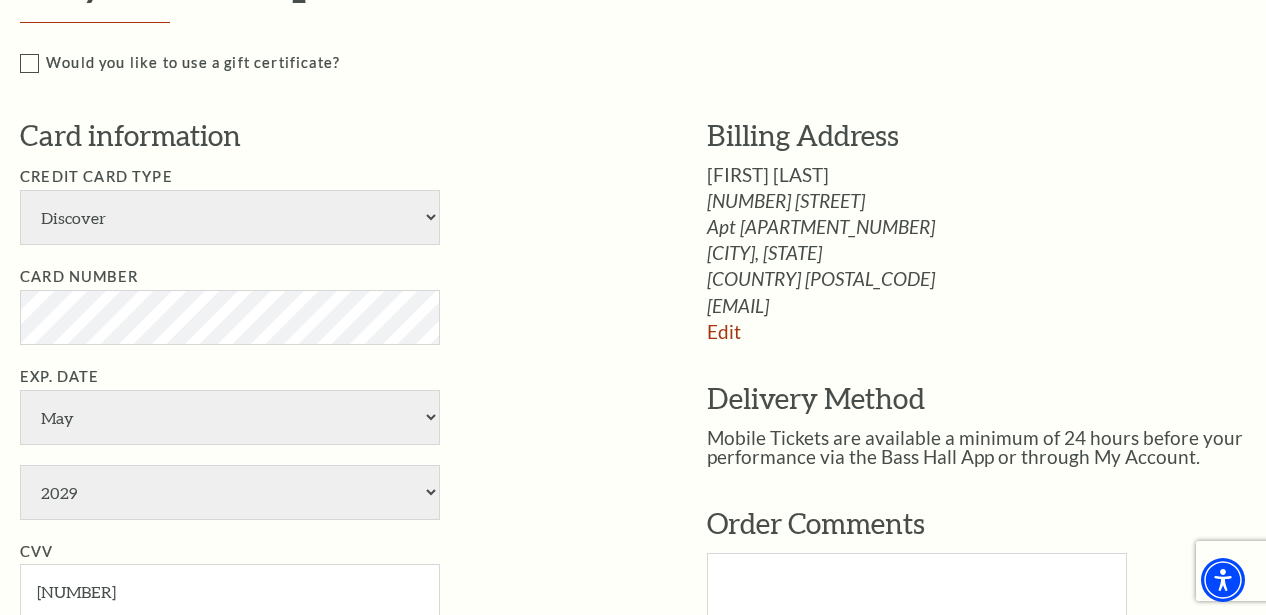 type on "Edward Fitzgerald" 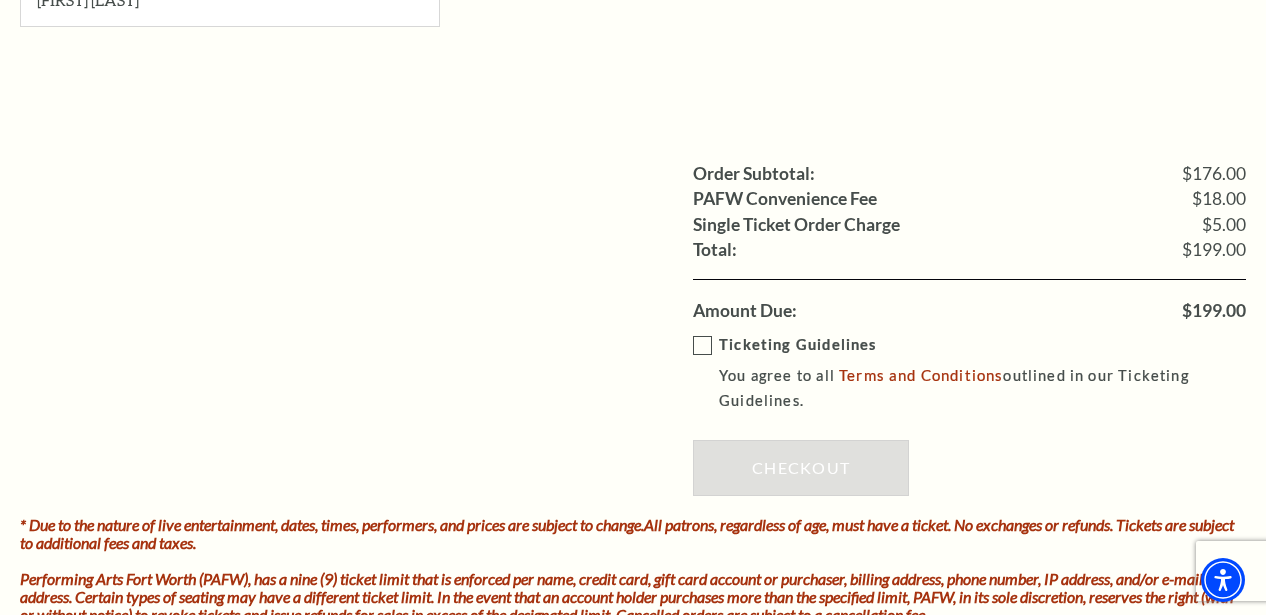 scroll, scrollTop: 1700, scrollLeft: 0, axis: vertical 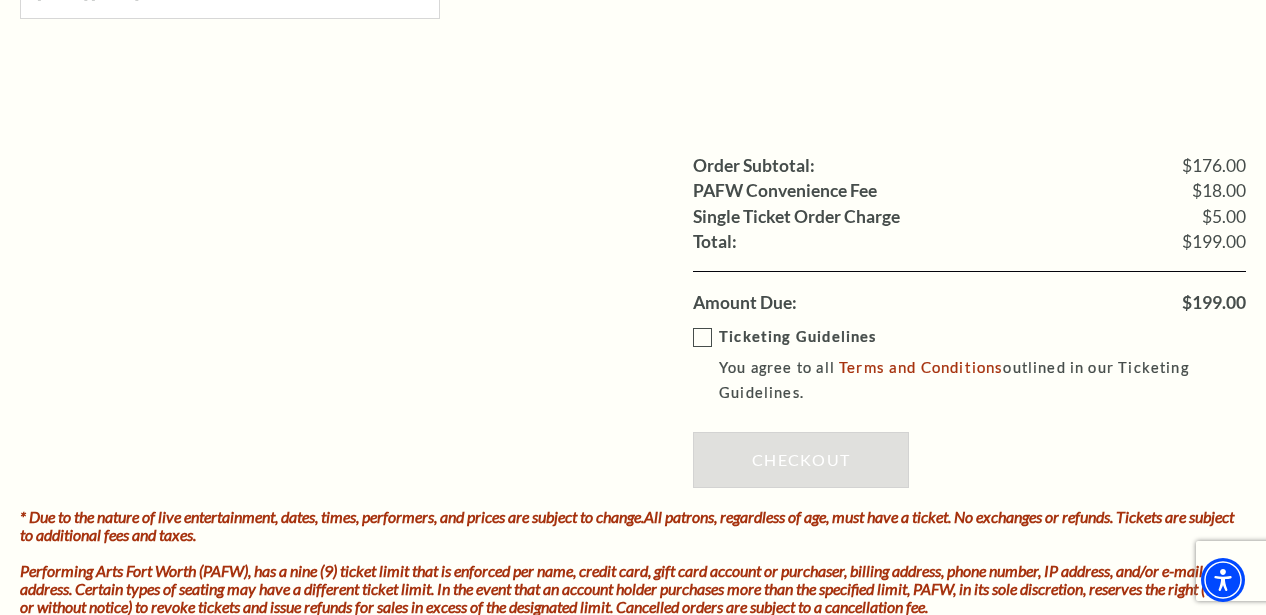click on "Ticketing Guidelines
You agree to all   Terms and Conditions  outlined in our Ticketing Guidelines." at bounding box center (984, 365) 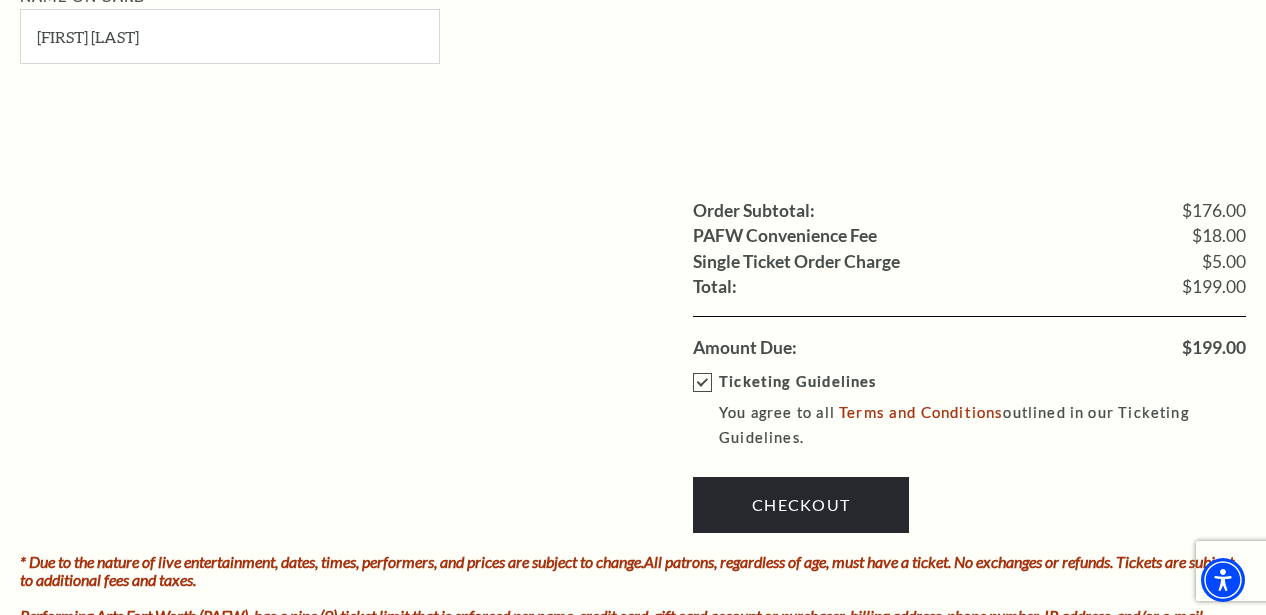scroll, scrollTop: 1700, scrollLeft: 0, axis: vertical 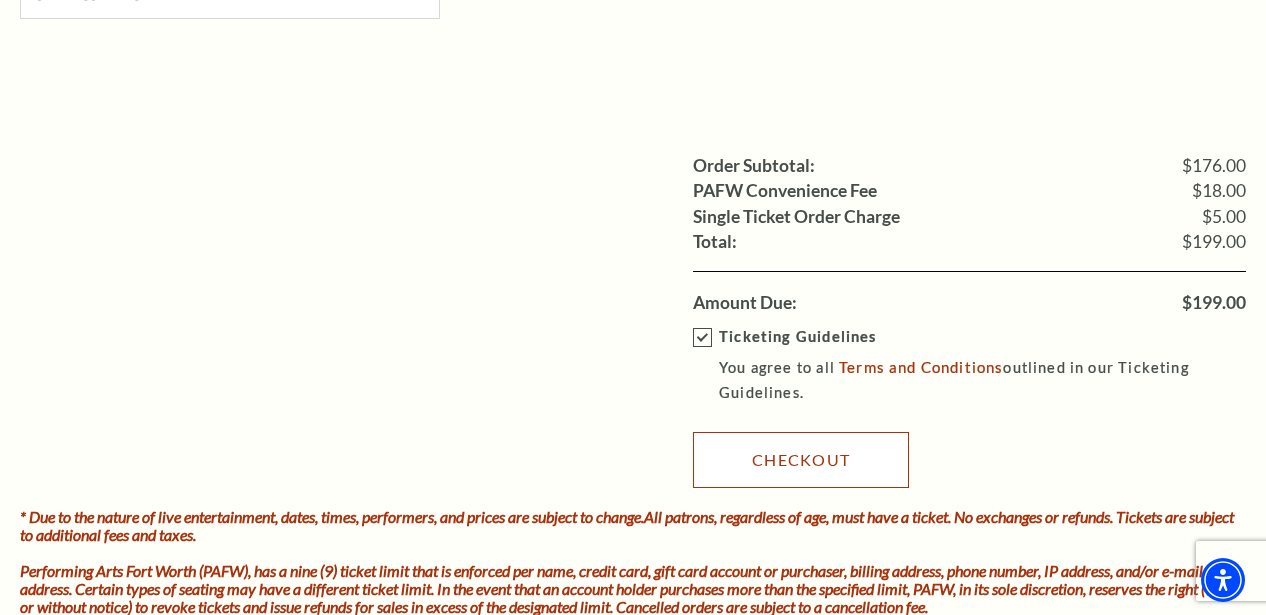 click on "Checkout" at bounding box center [801, 460] 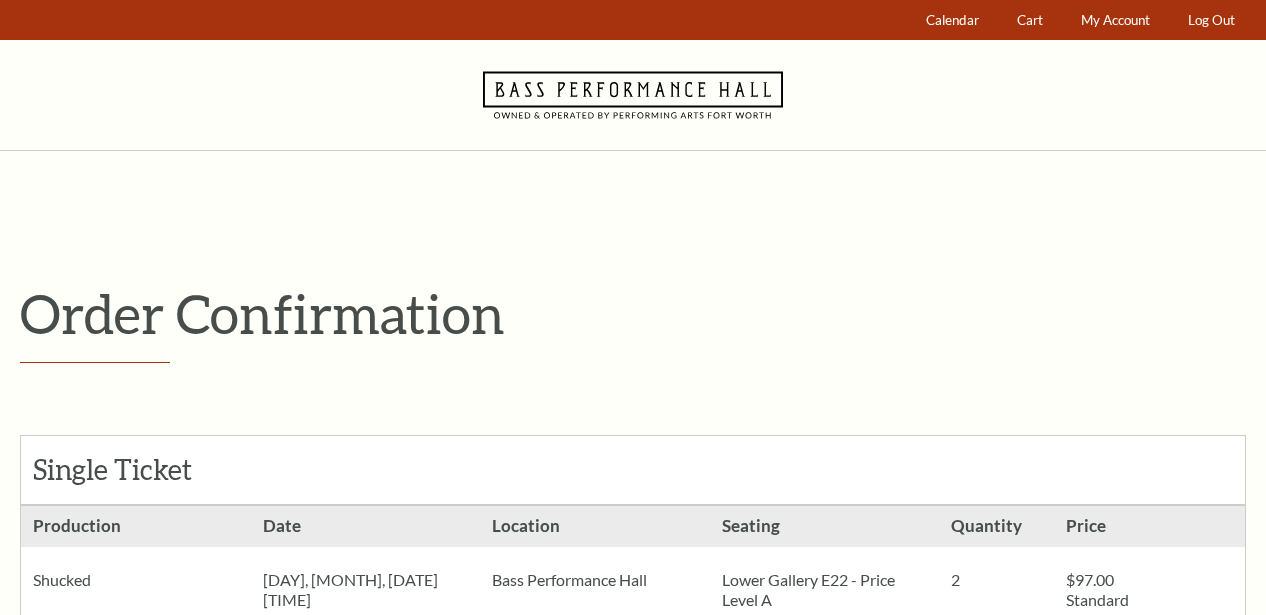 scroll, scrollTop: 0, scrollLeft: 0, axis: both 